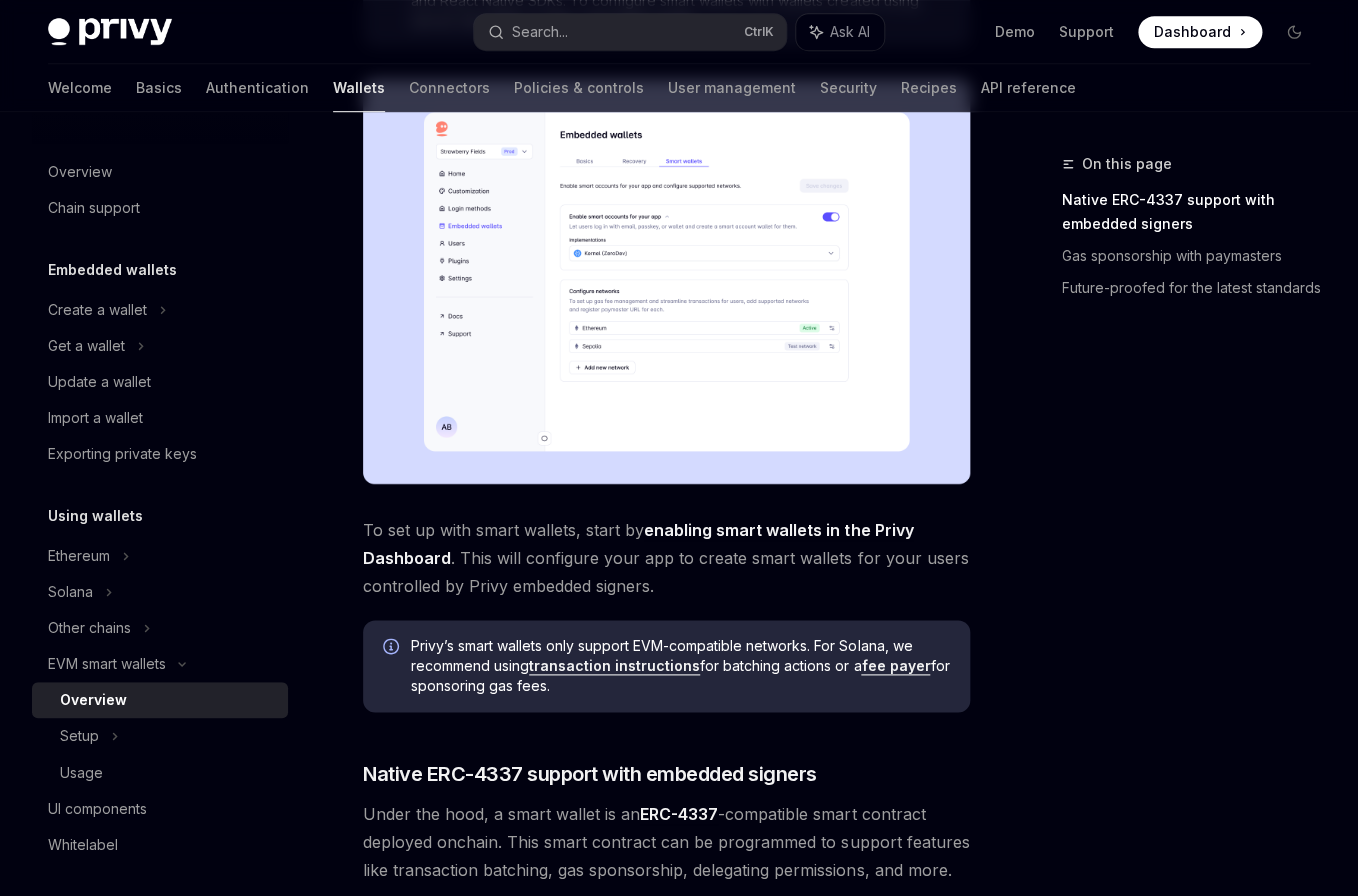 scroll, scrollTop: 432, scrollLeft: 0, axis: vertical 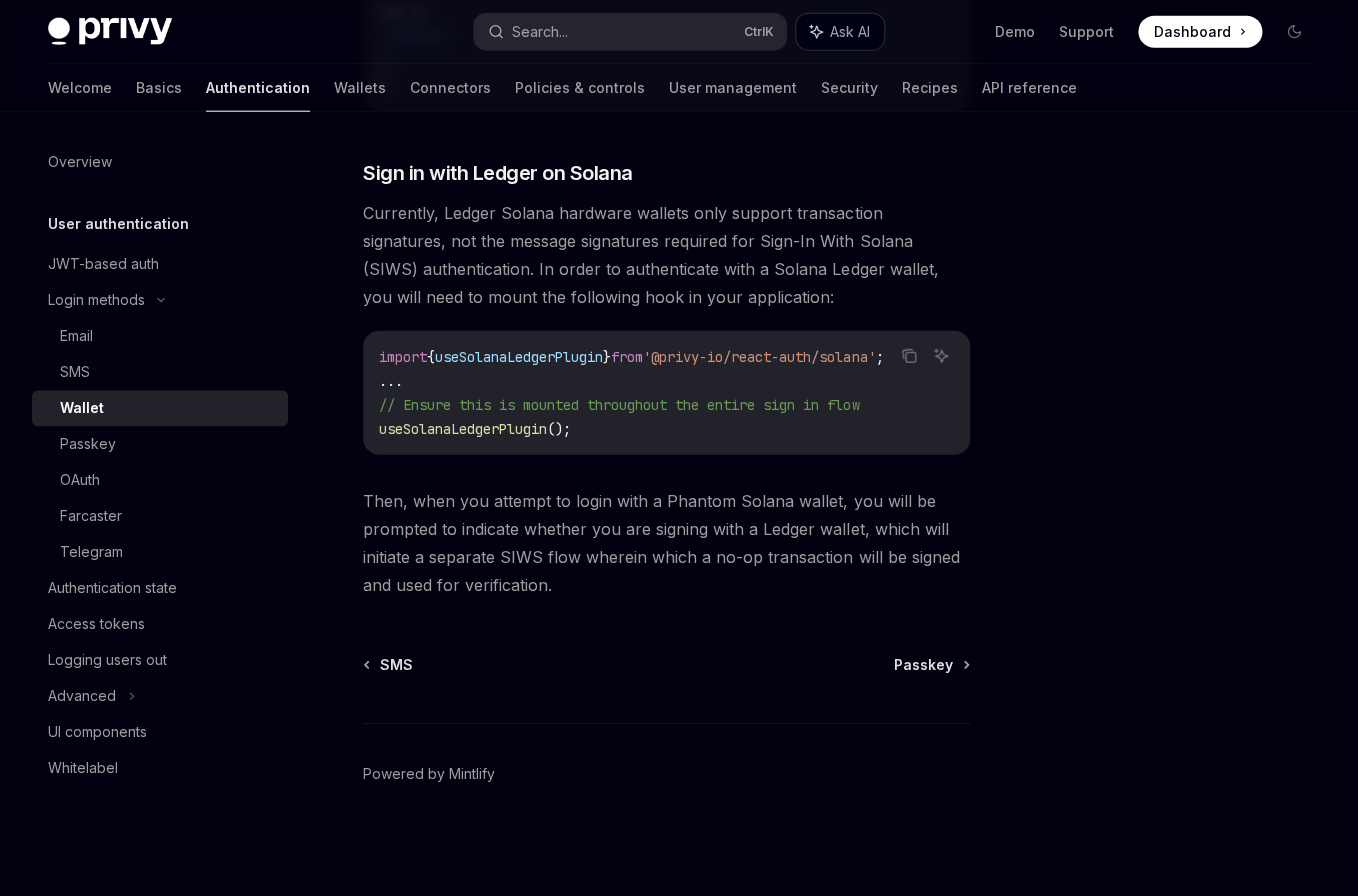 click on "Ask AI" at bounding box center [850, 32] 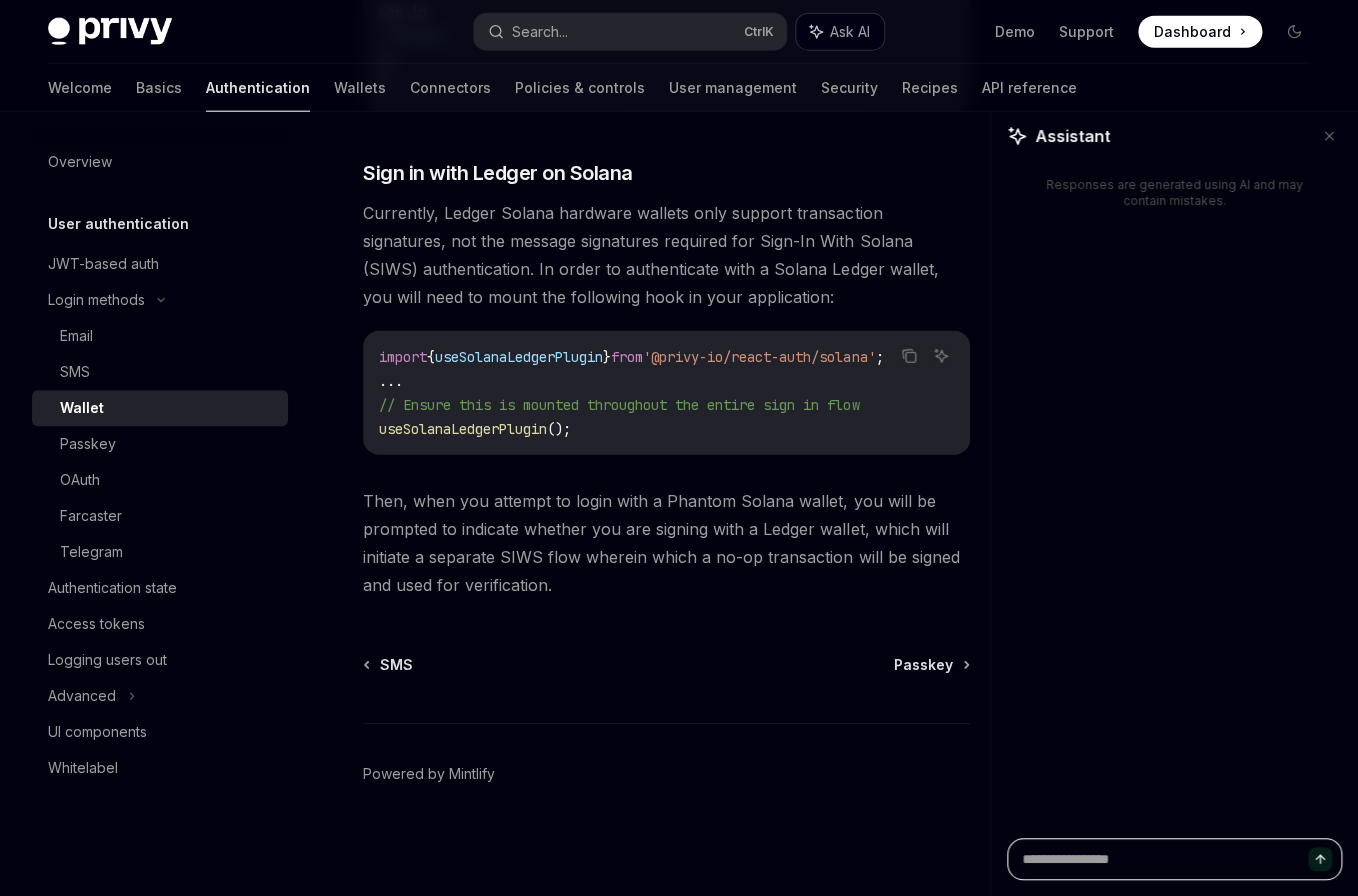 type on "*" 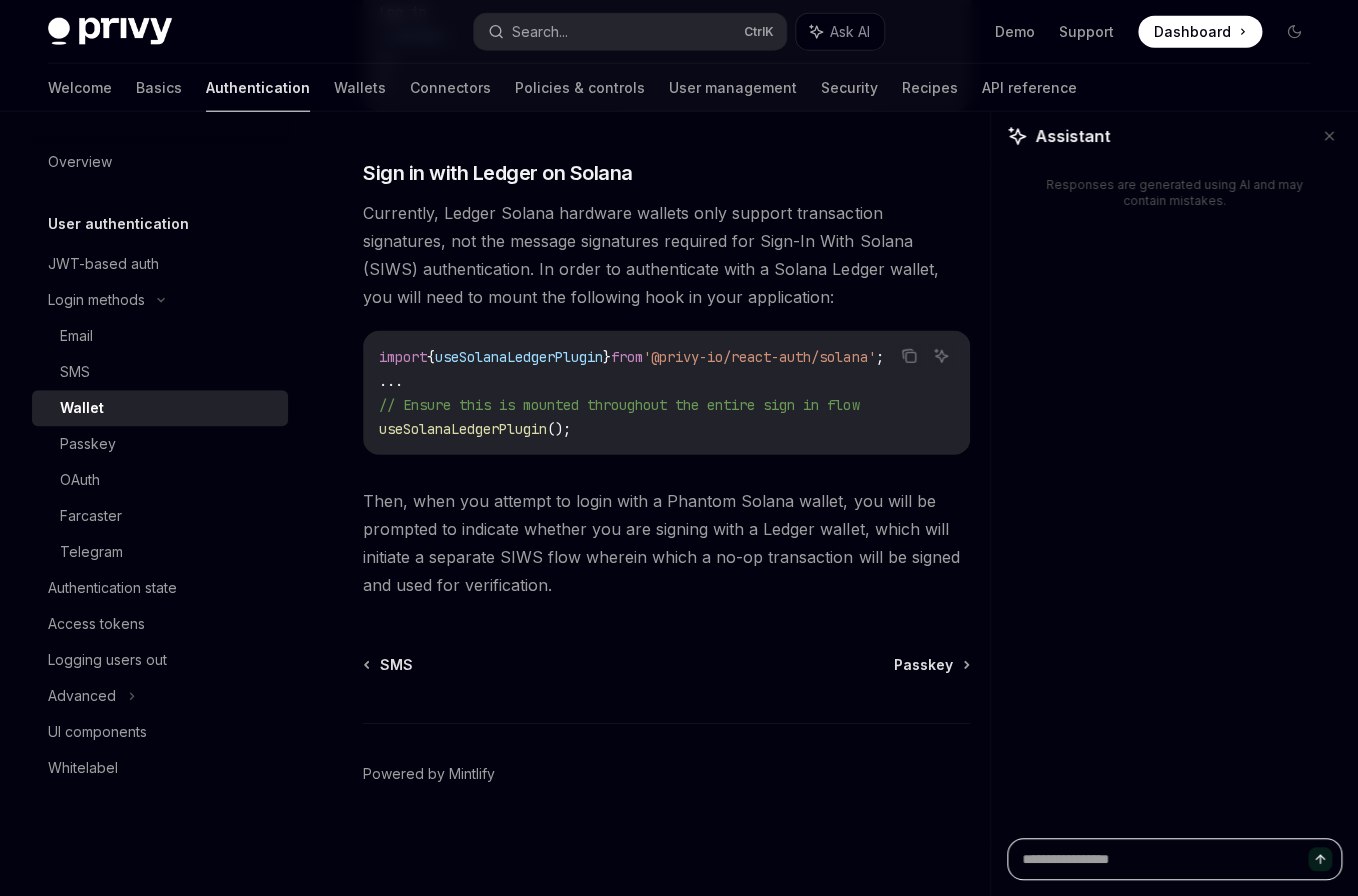 click at bounding box center (1174, 859) 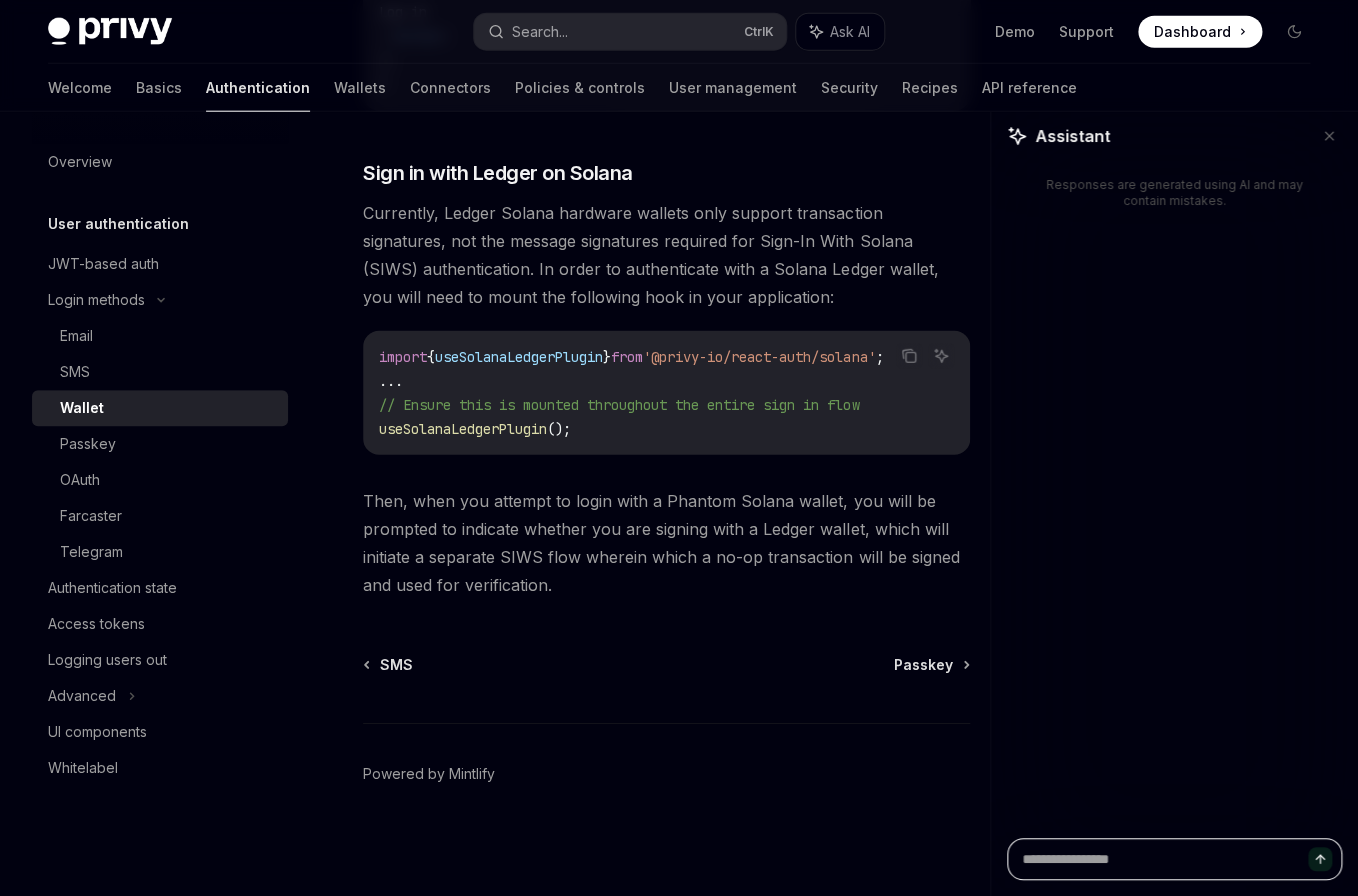 type 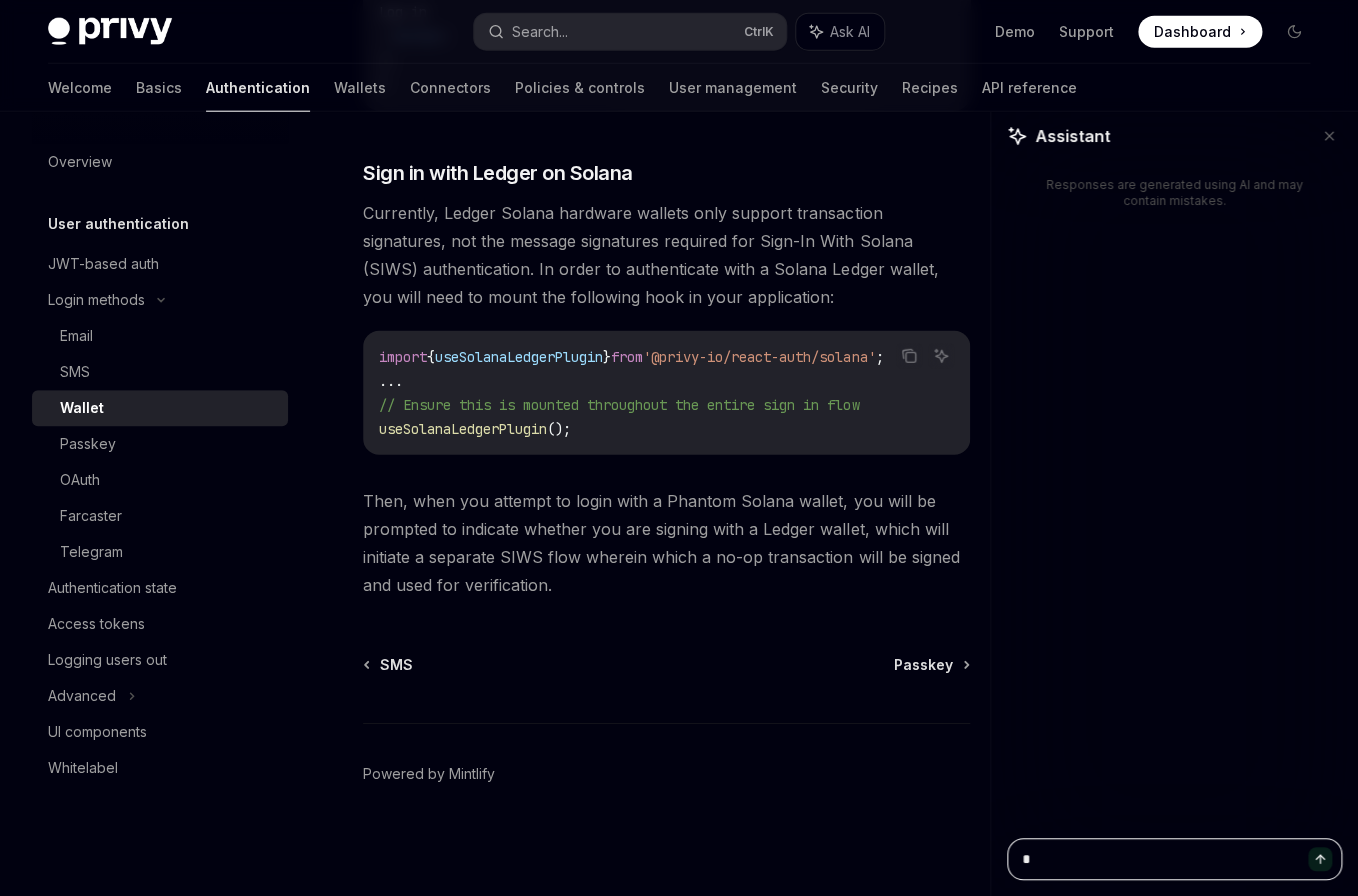 type 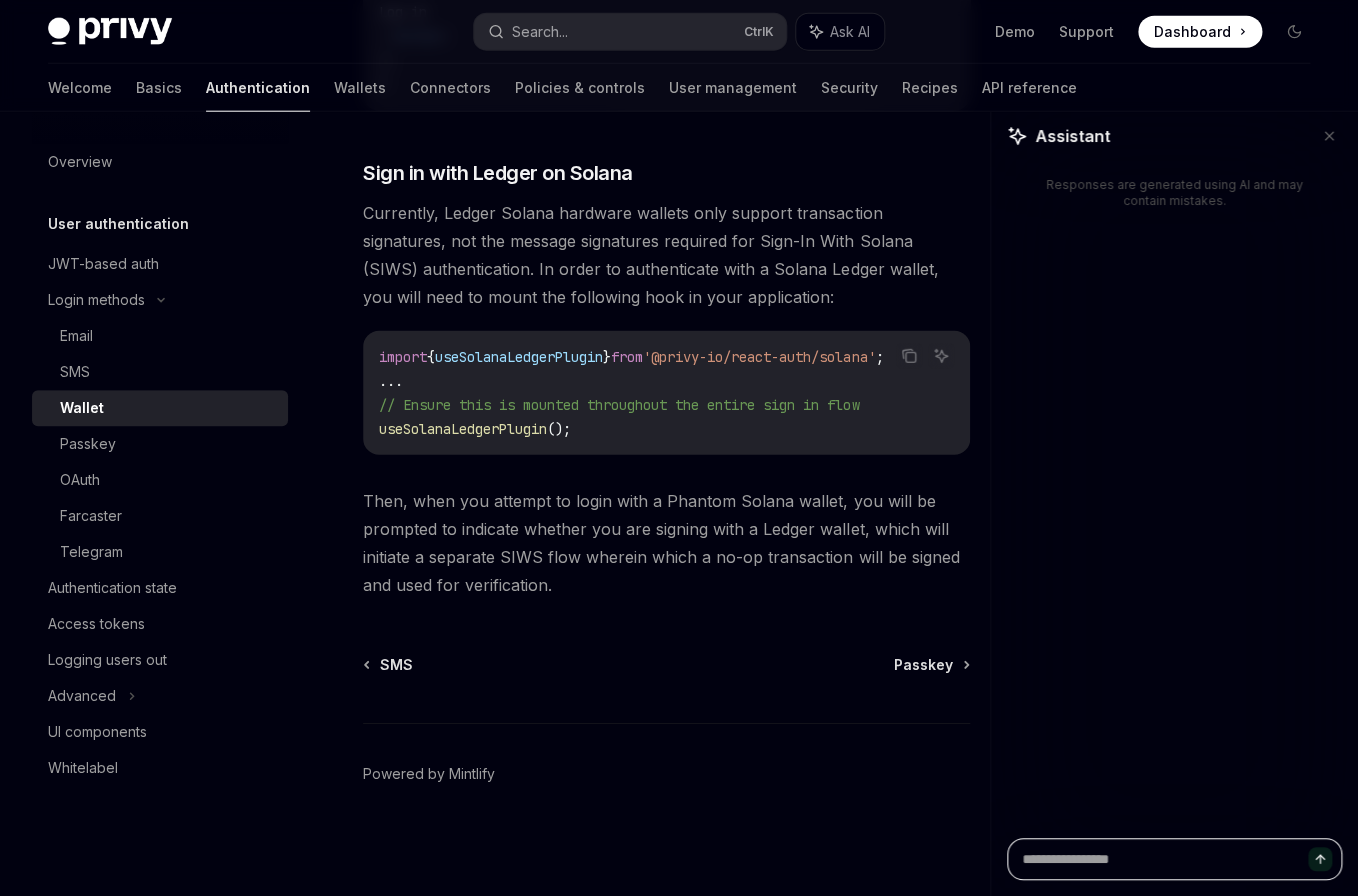 type on "*" 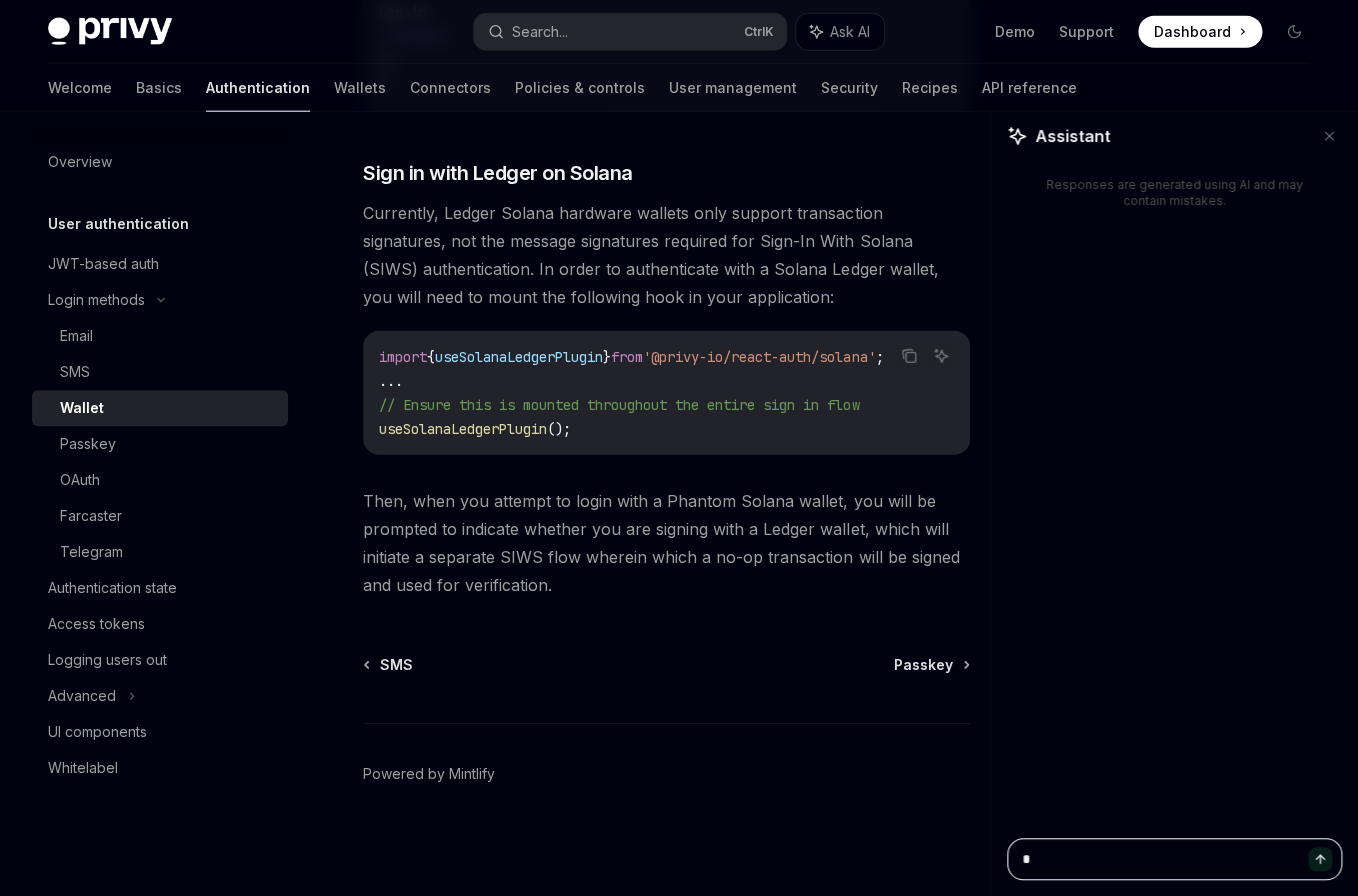 type on "*" 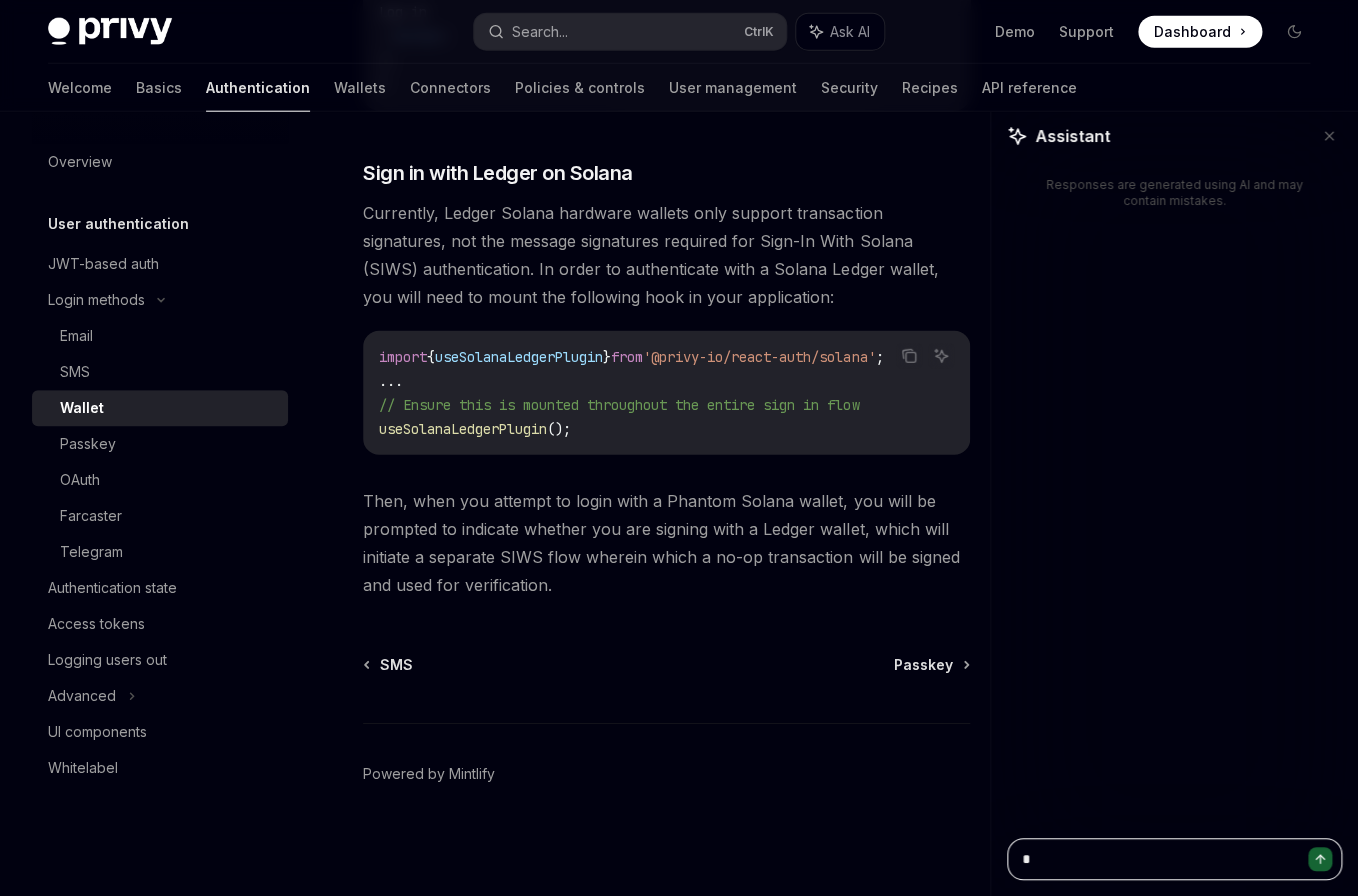 type on "**" 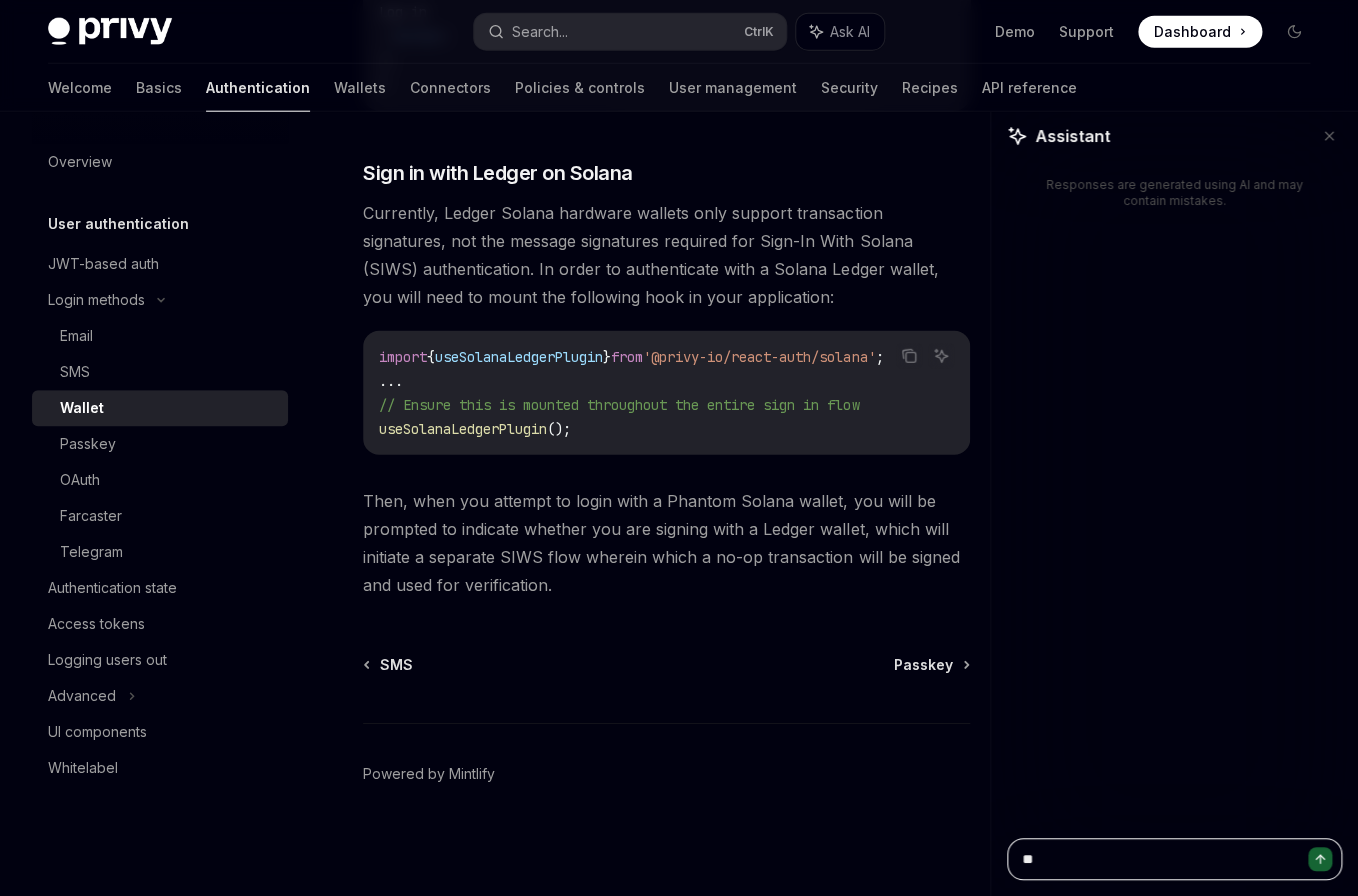 type on "***" 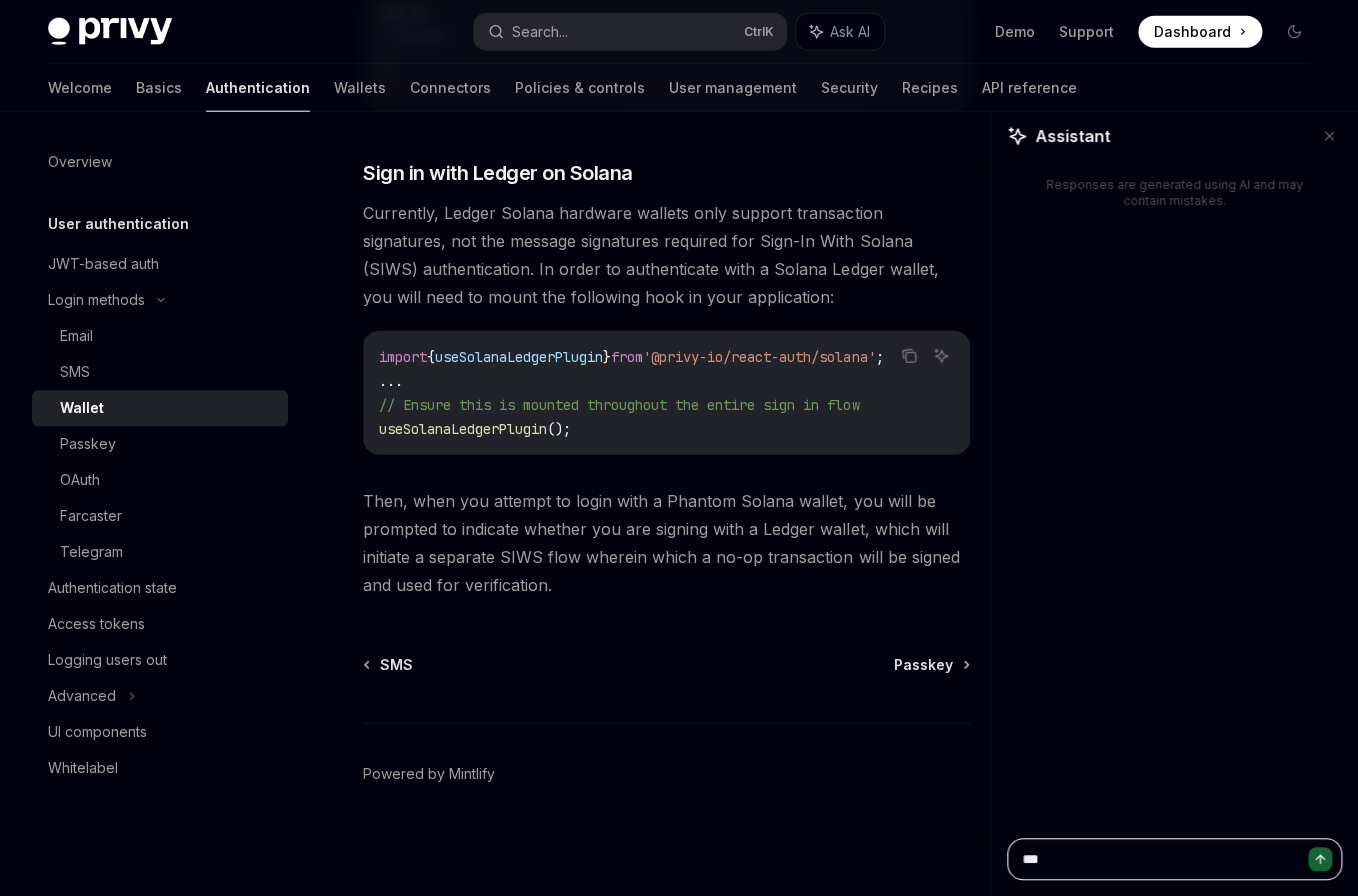type on "****" 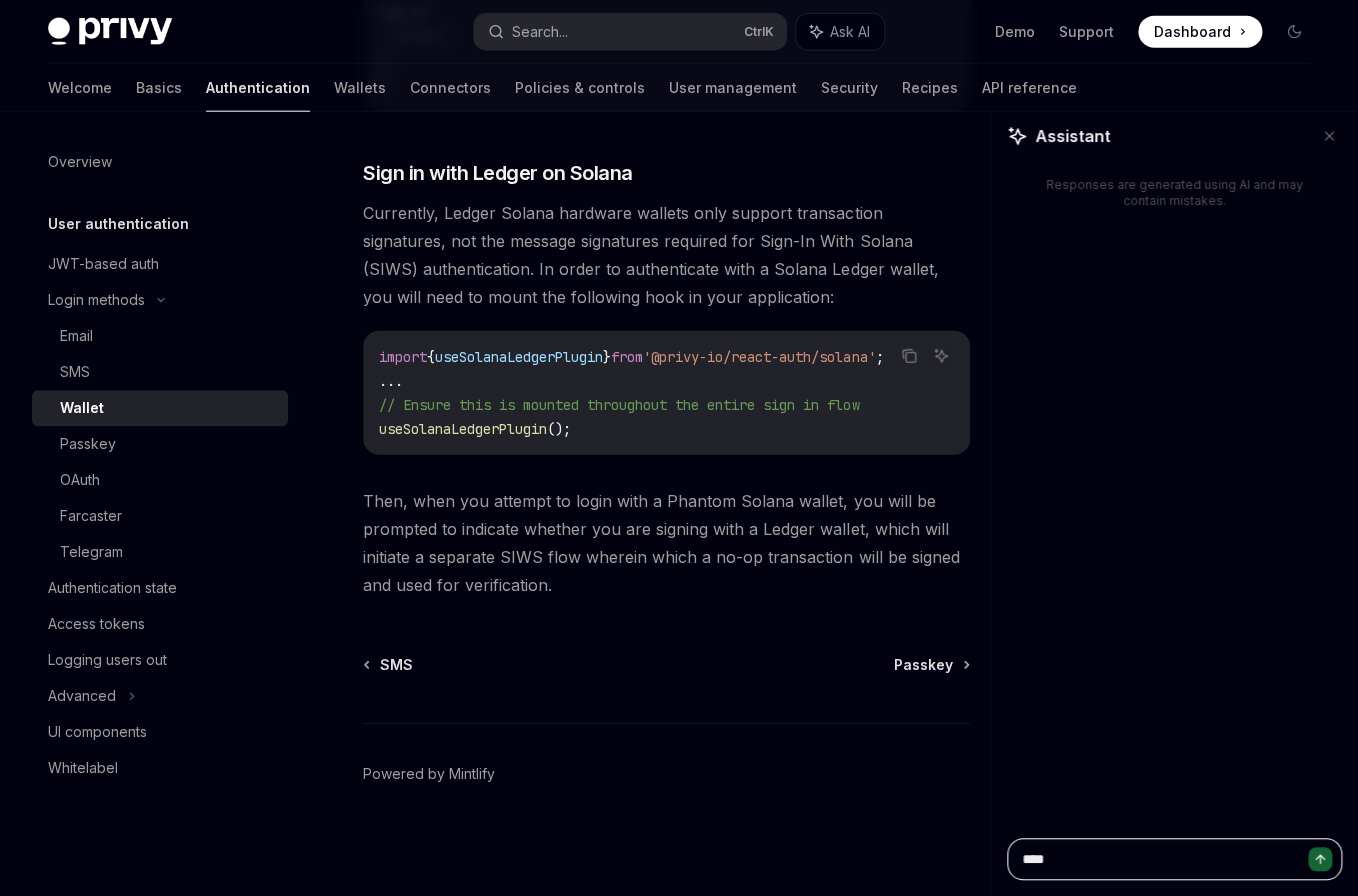 type on "*****" 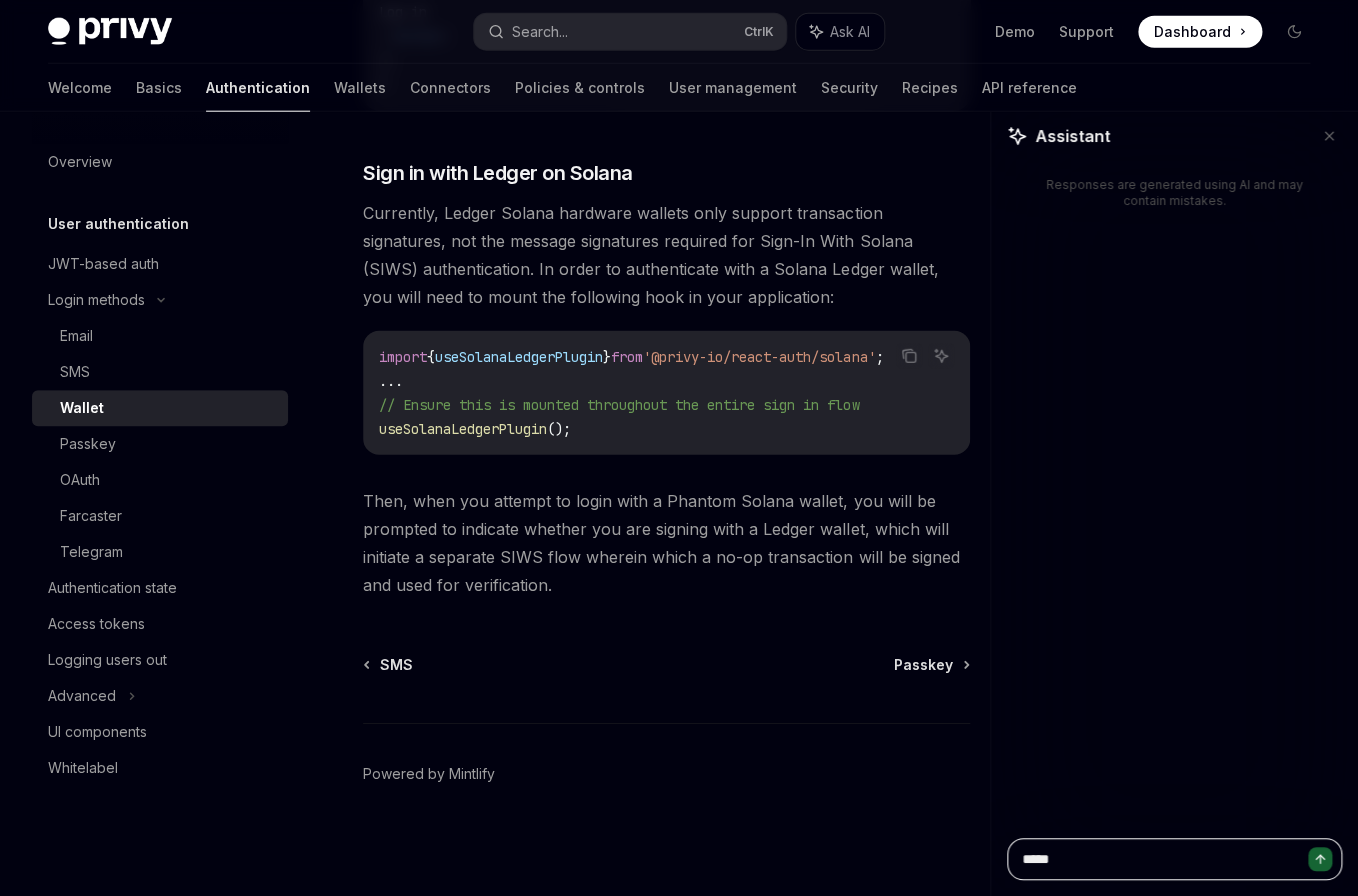 type on "******" 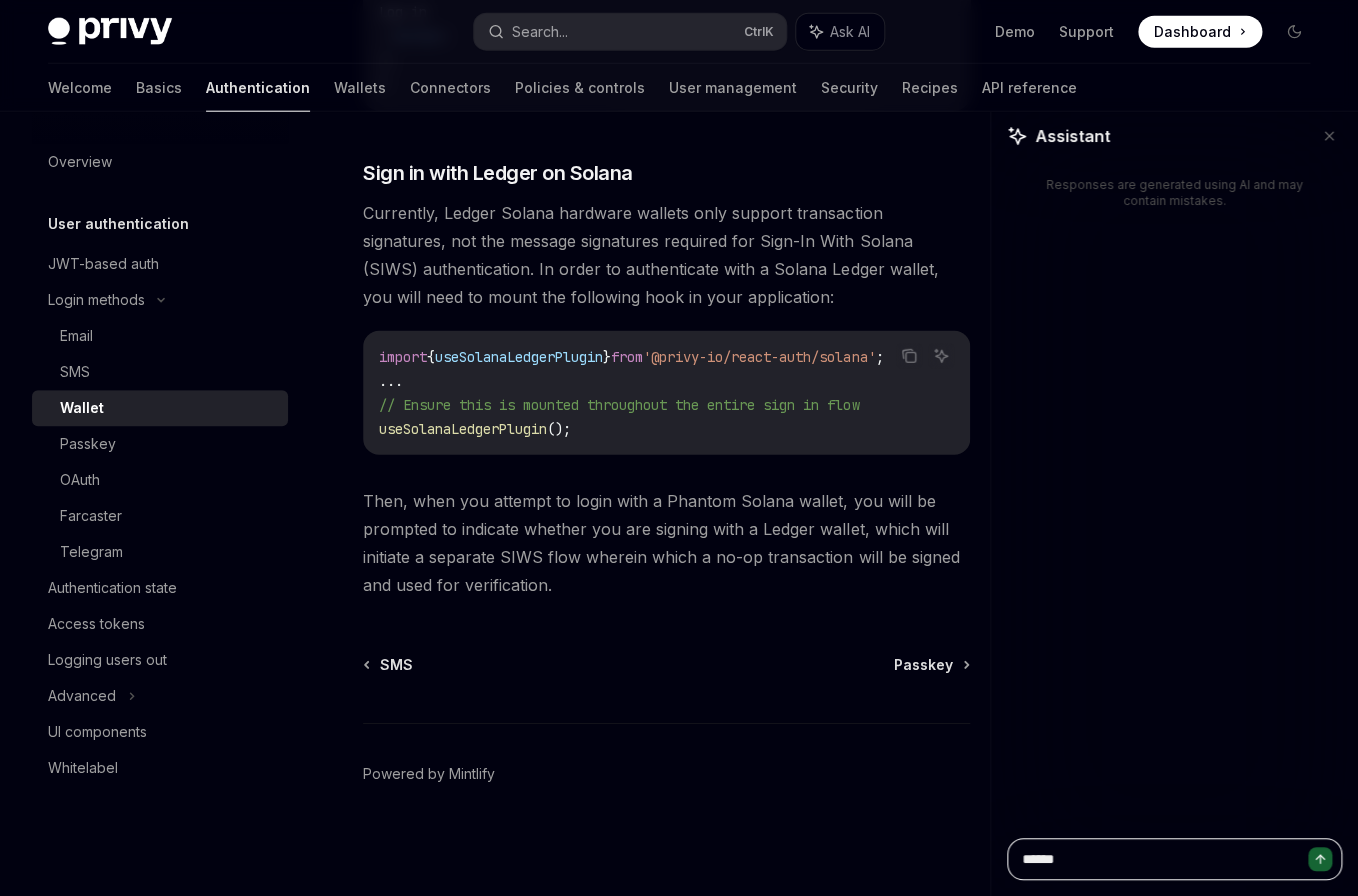 type on "*******" 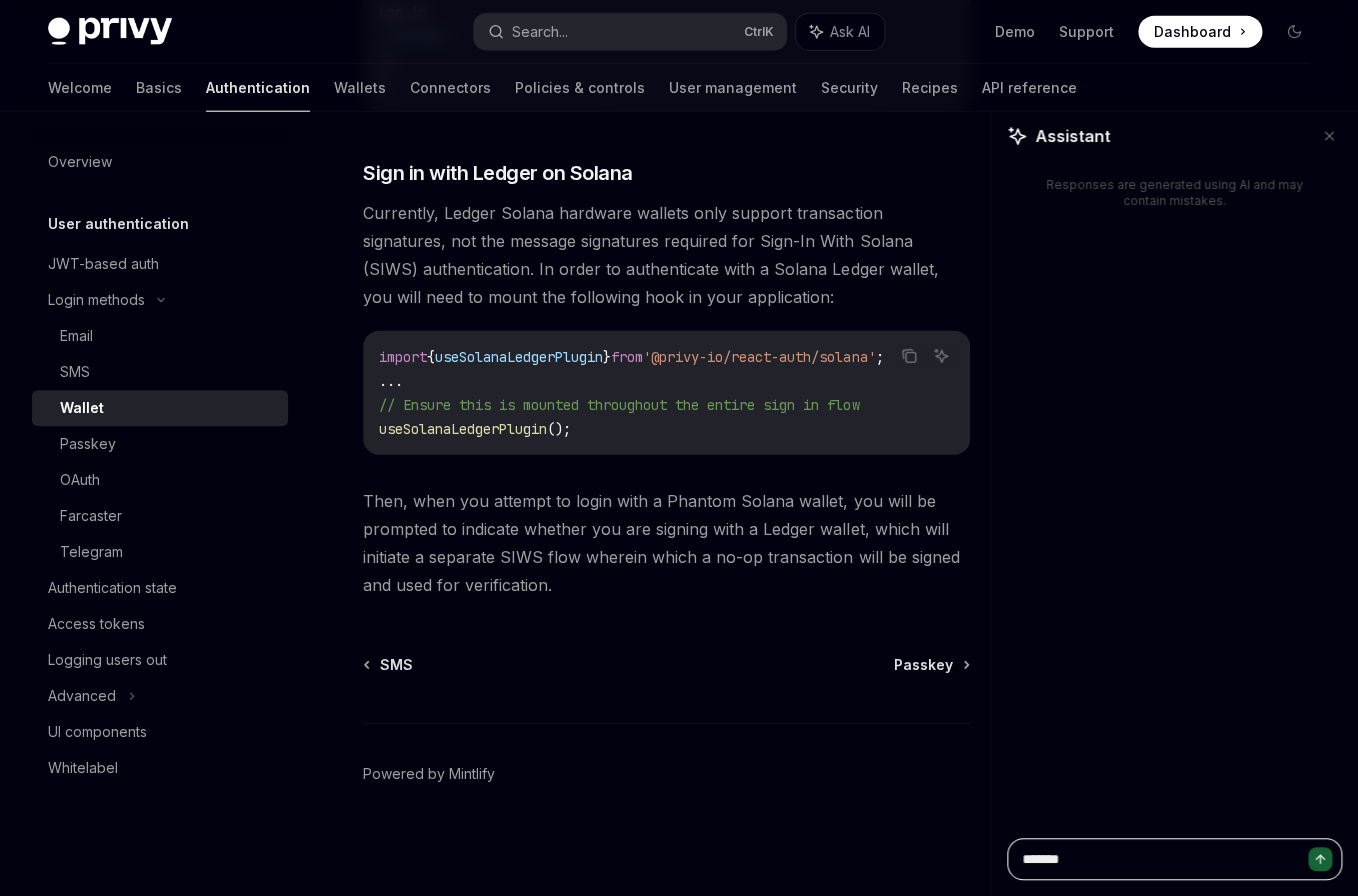 type on "*" 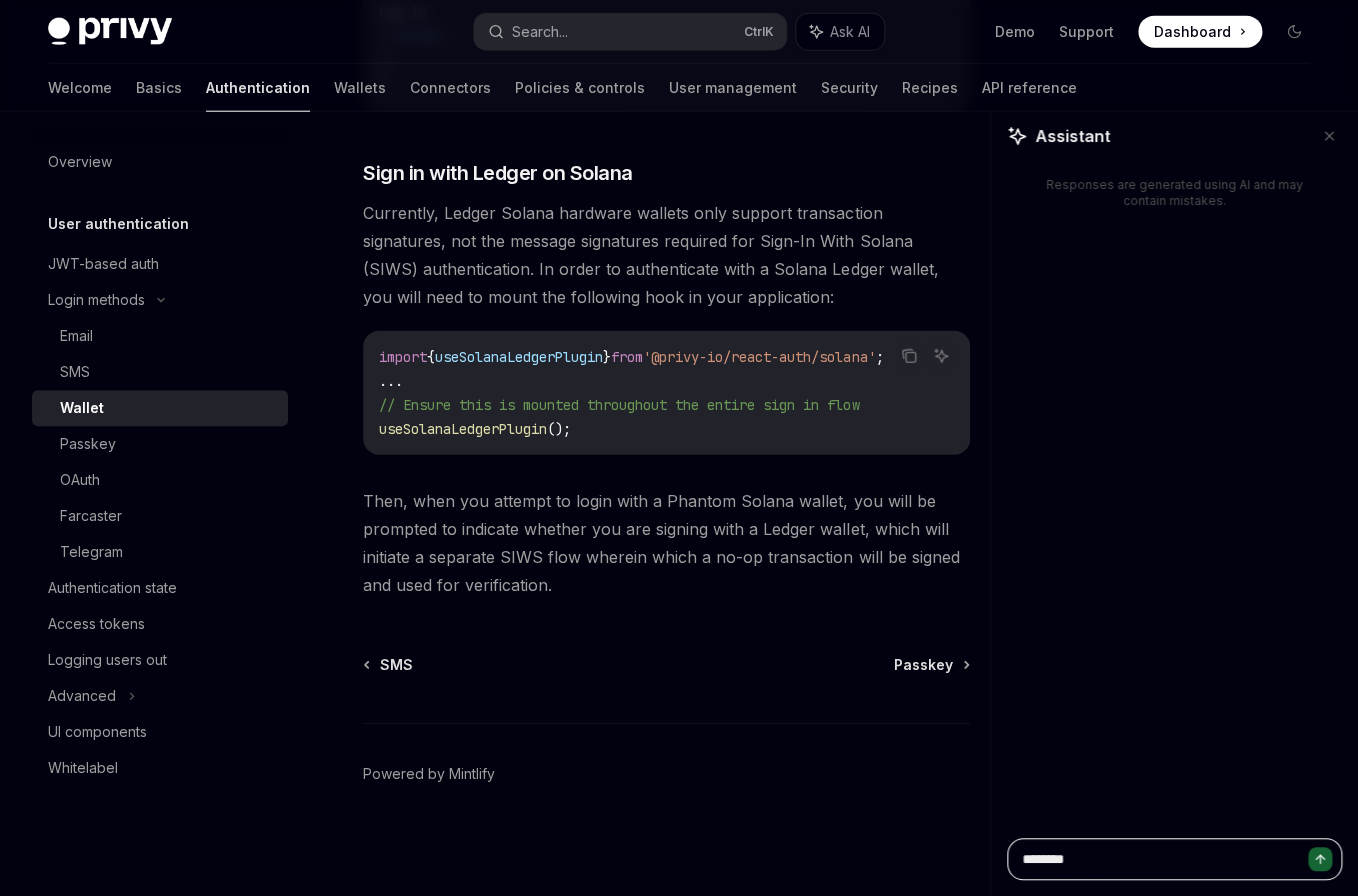 type on "*********" 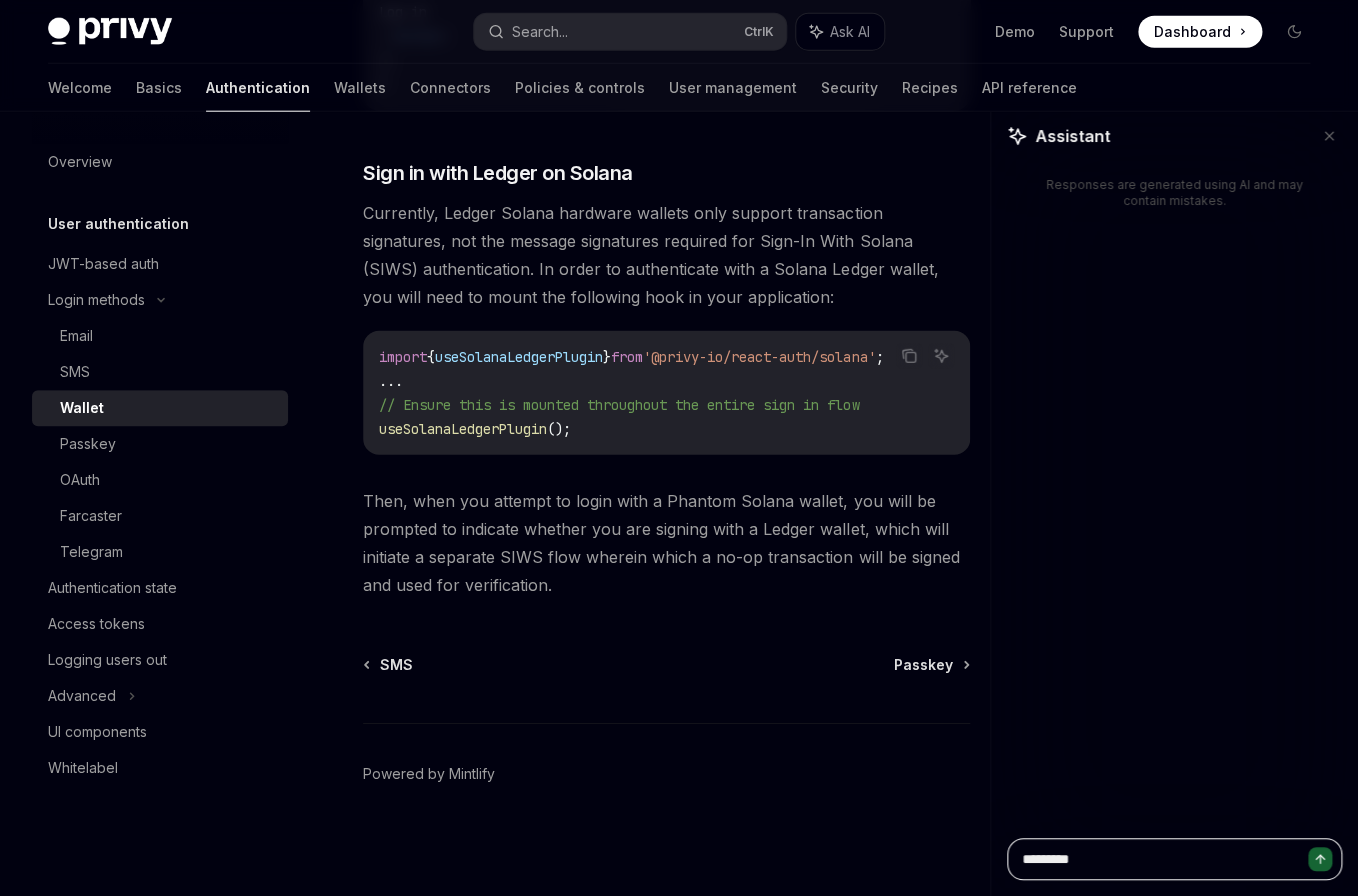 type on "**********" 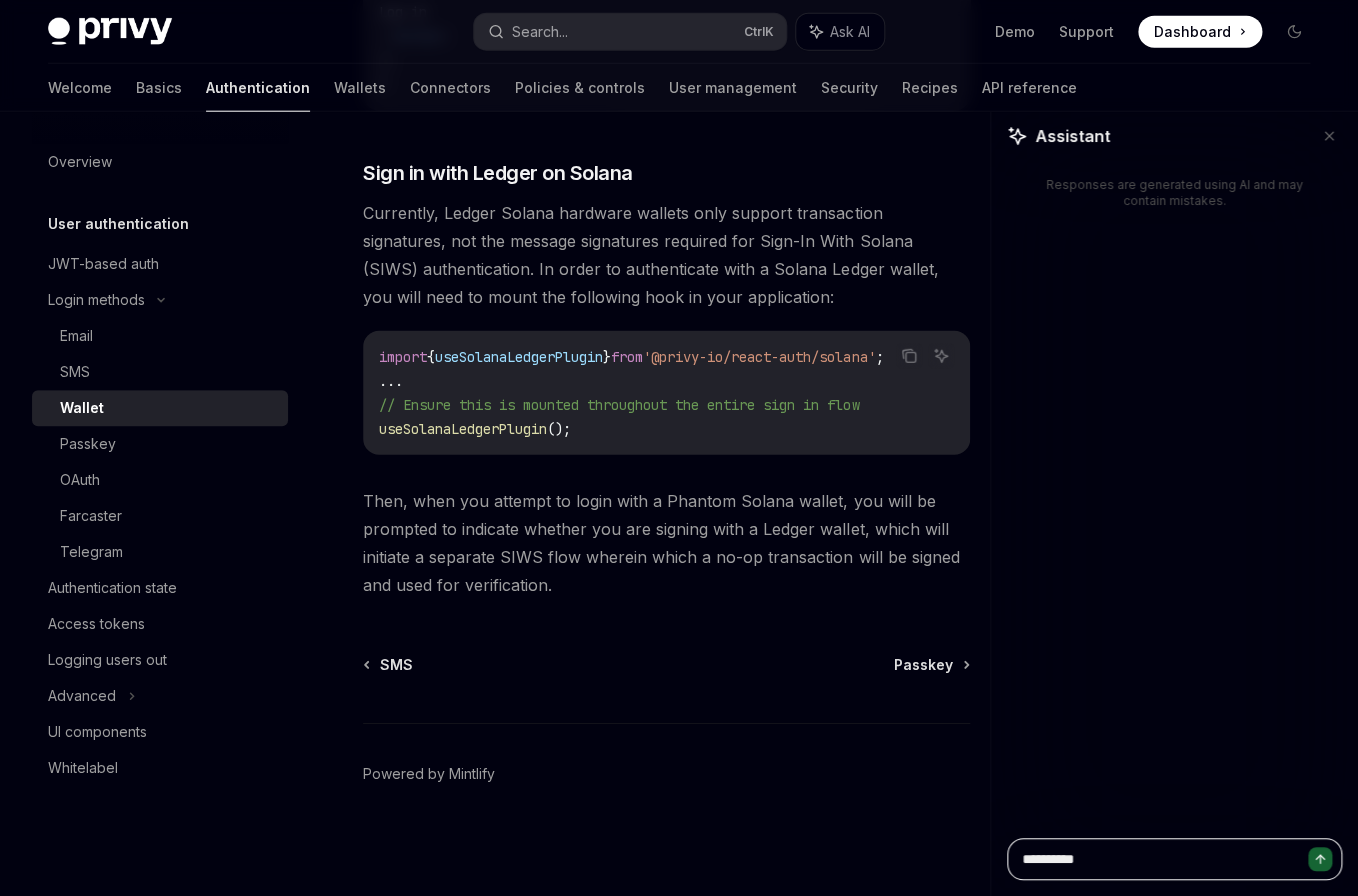 type on "**********" 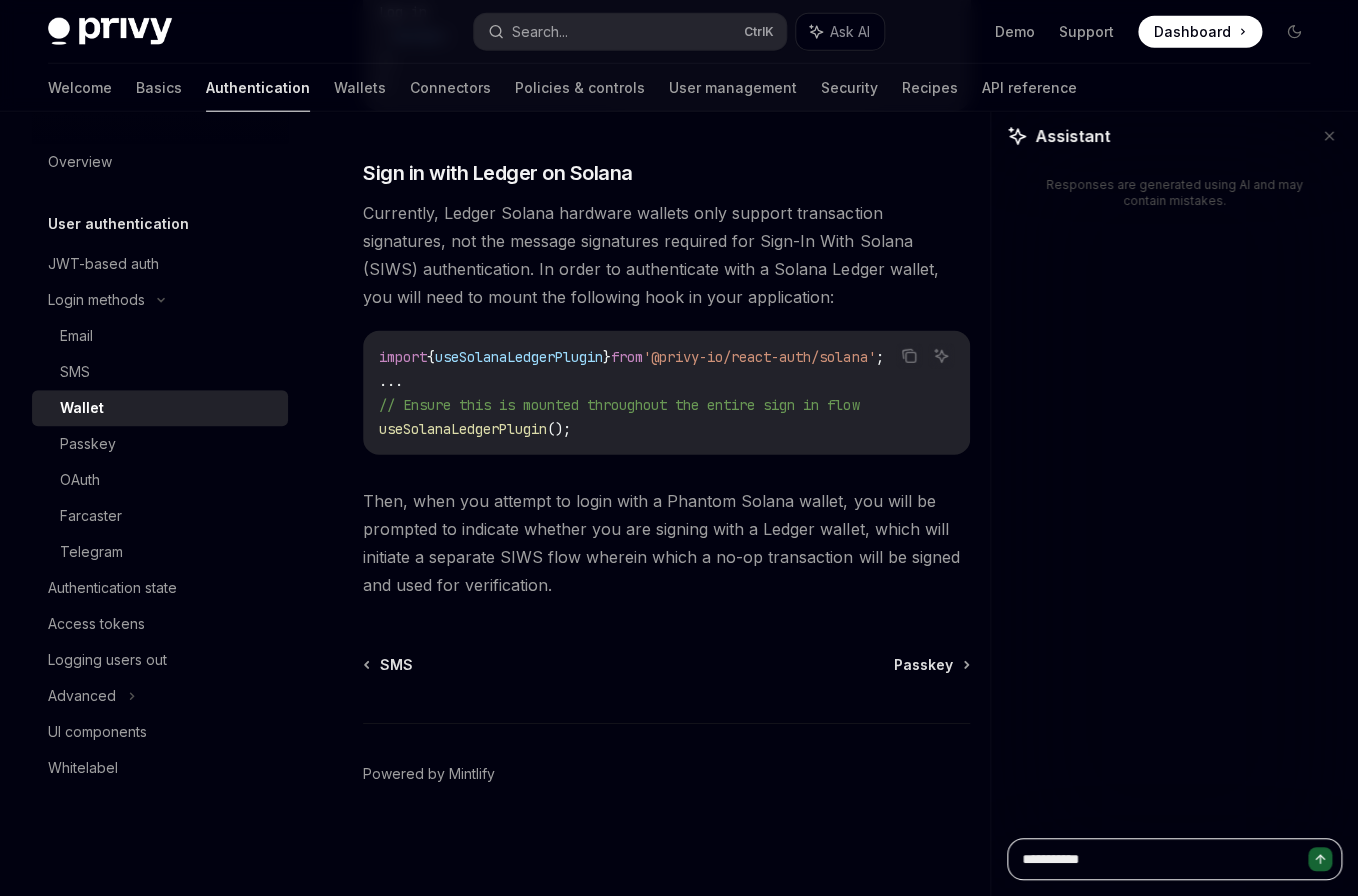 type on "**********" 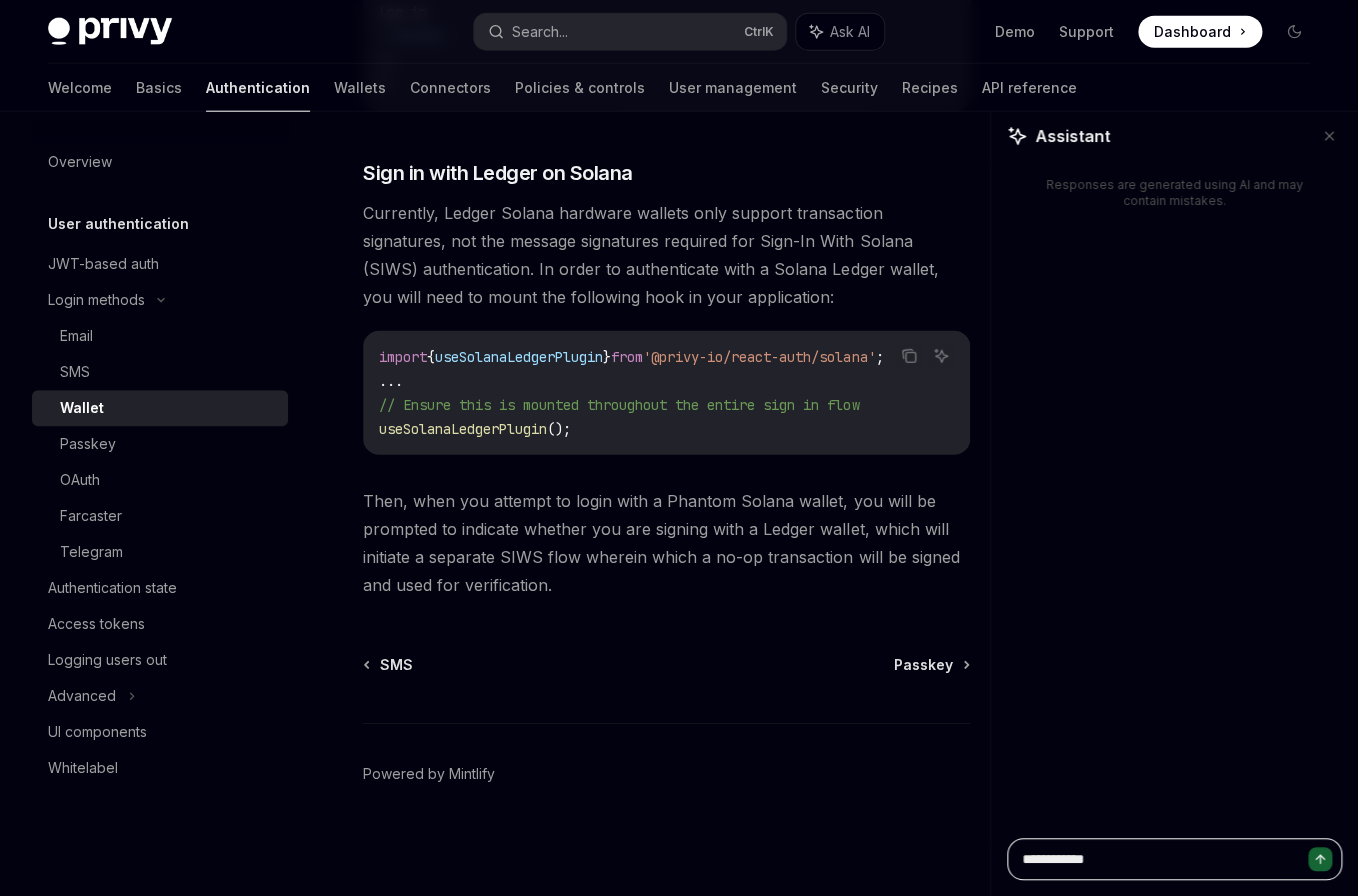 type on "**********" 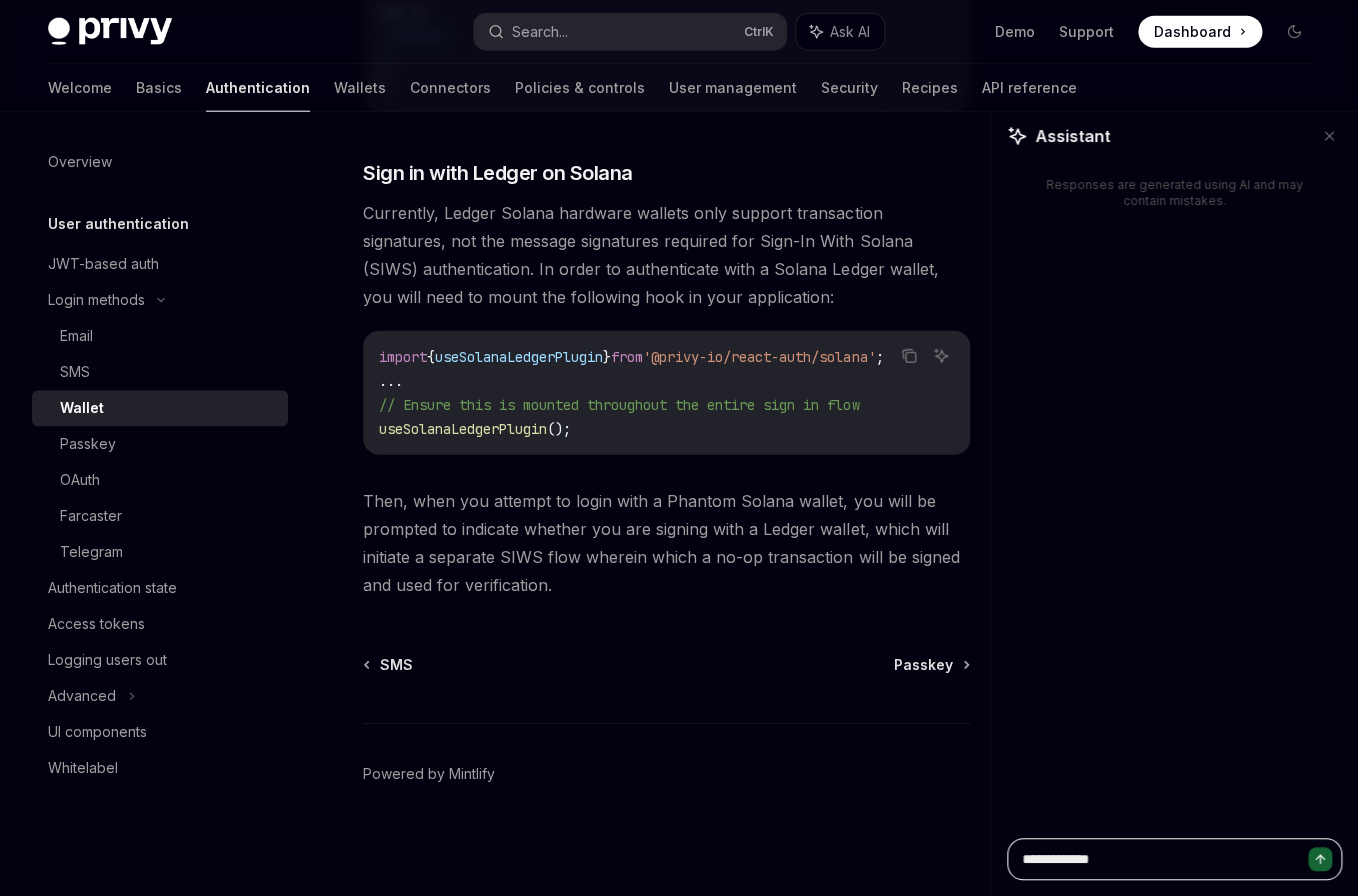 paste on "**********" 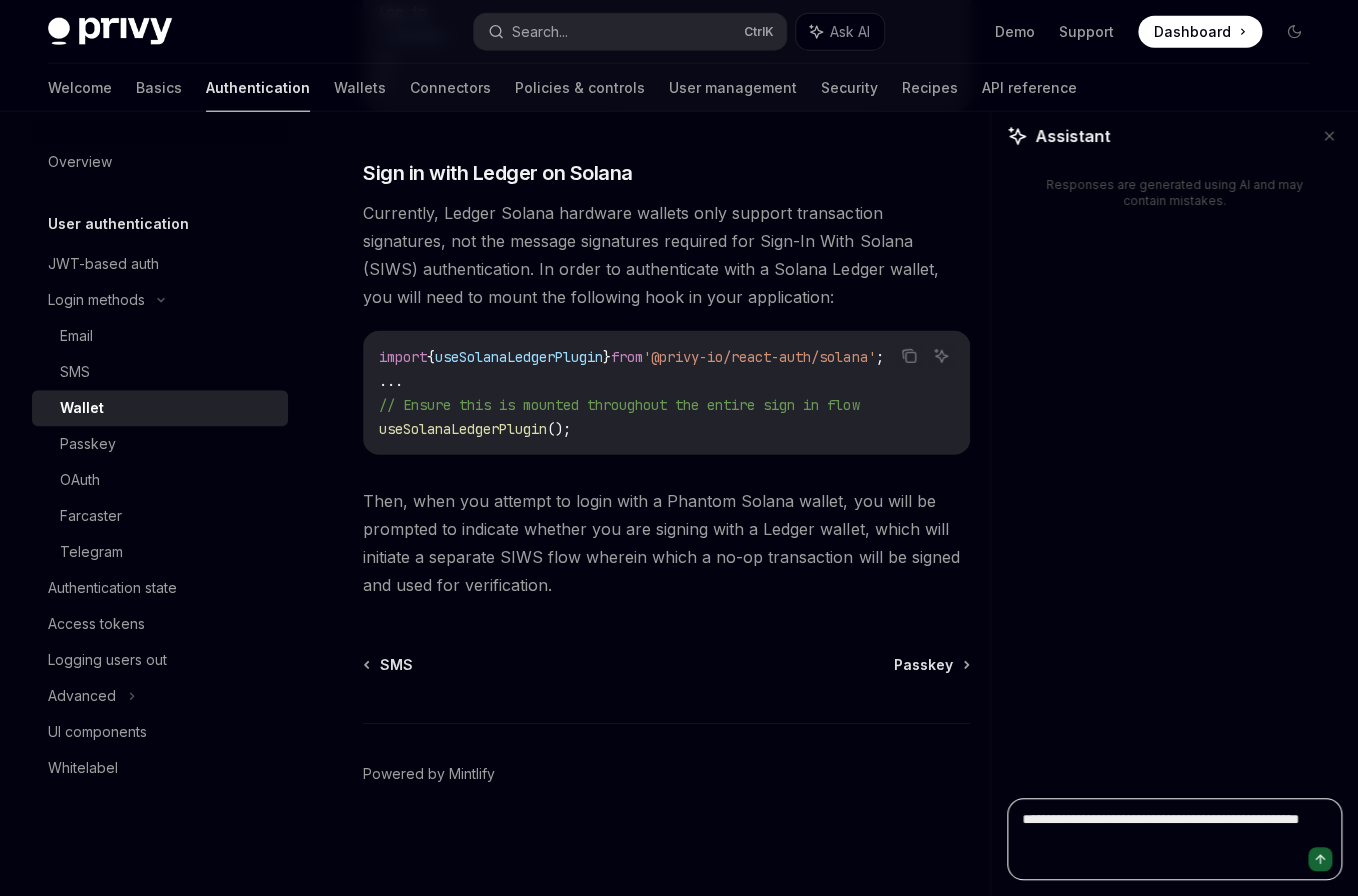 type on "**********" 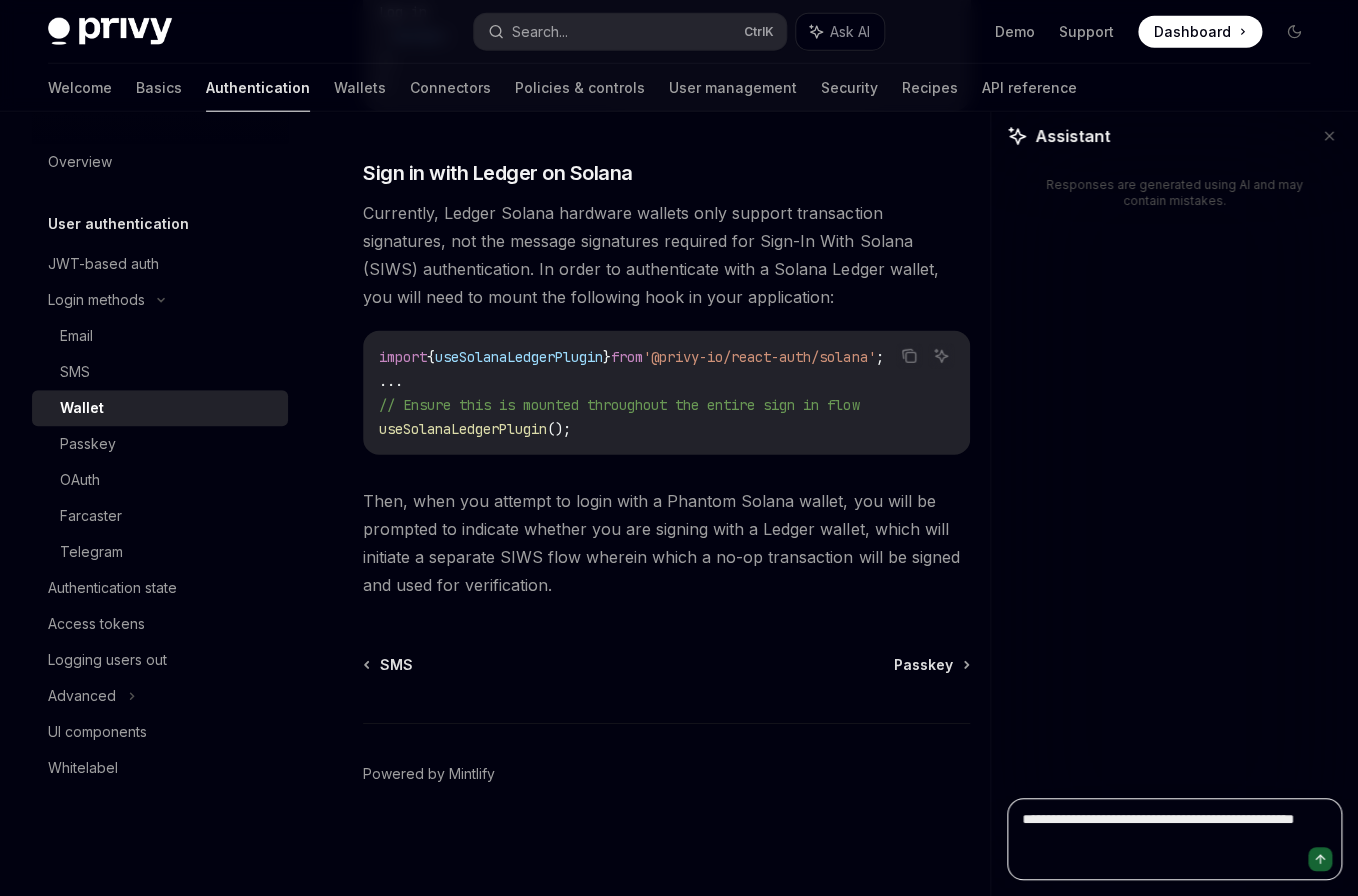 type on "**********" 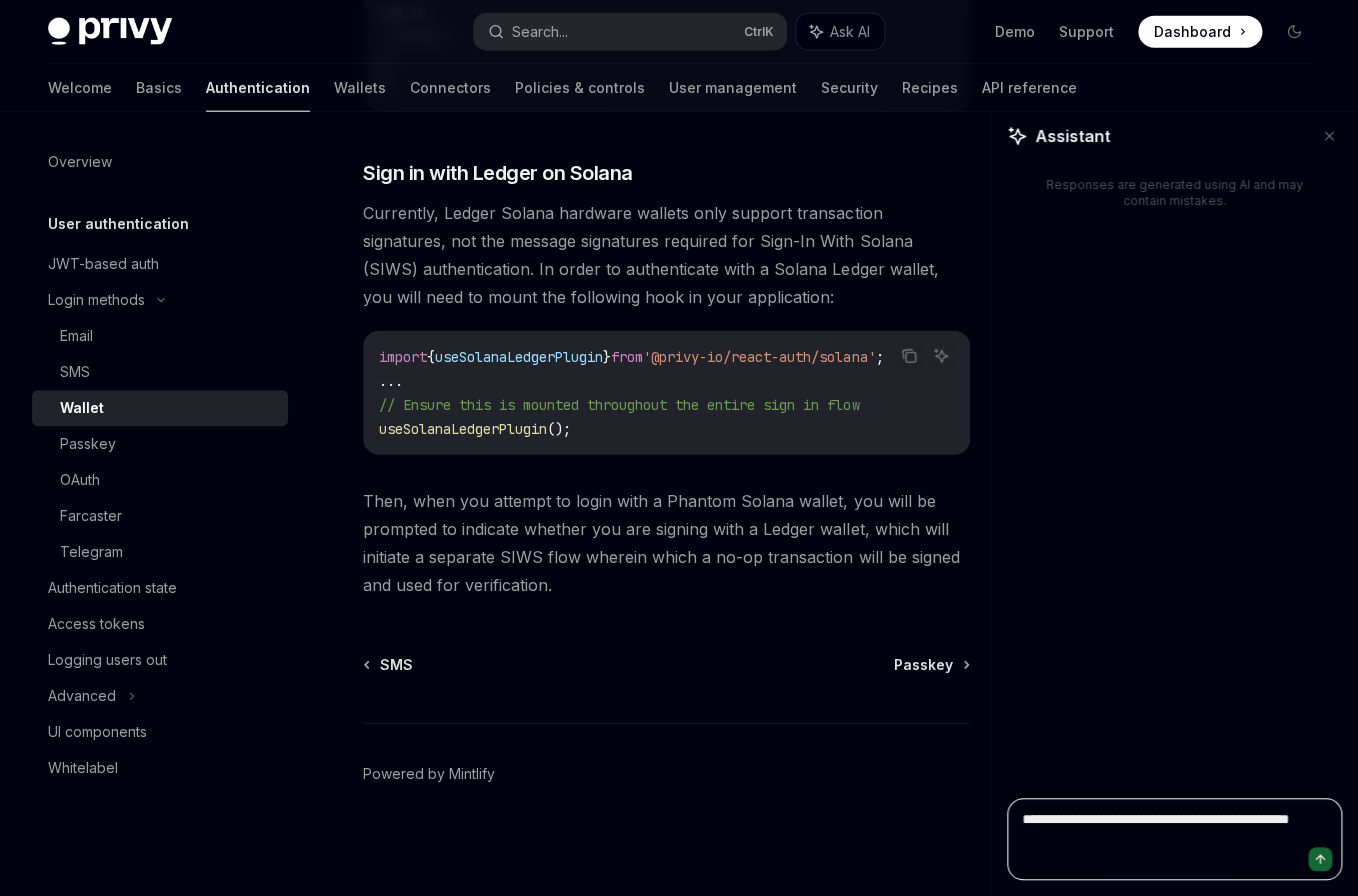 type on "**********" 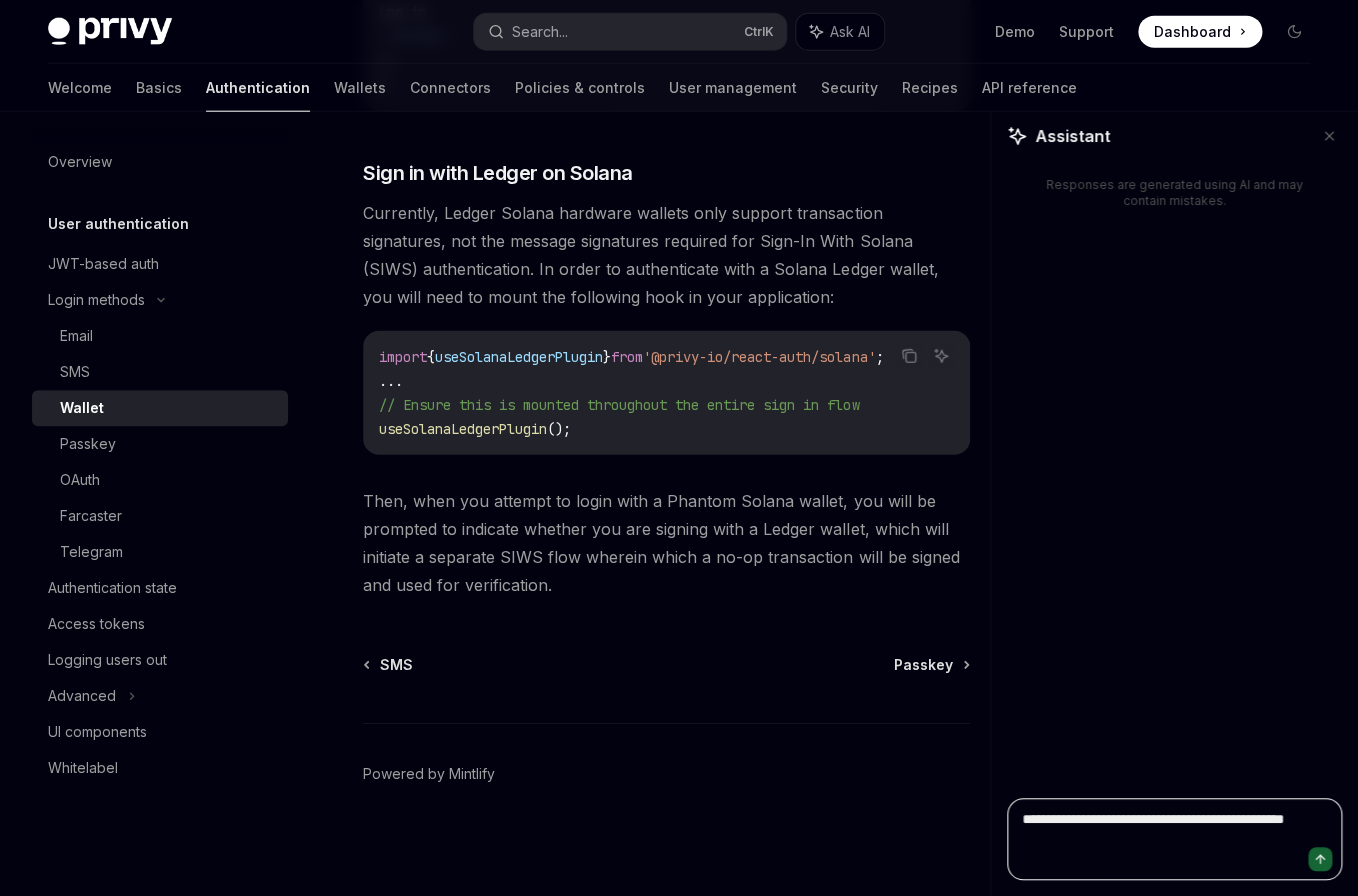 type on "**********" 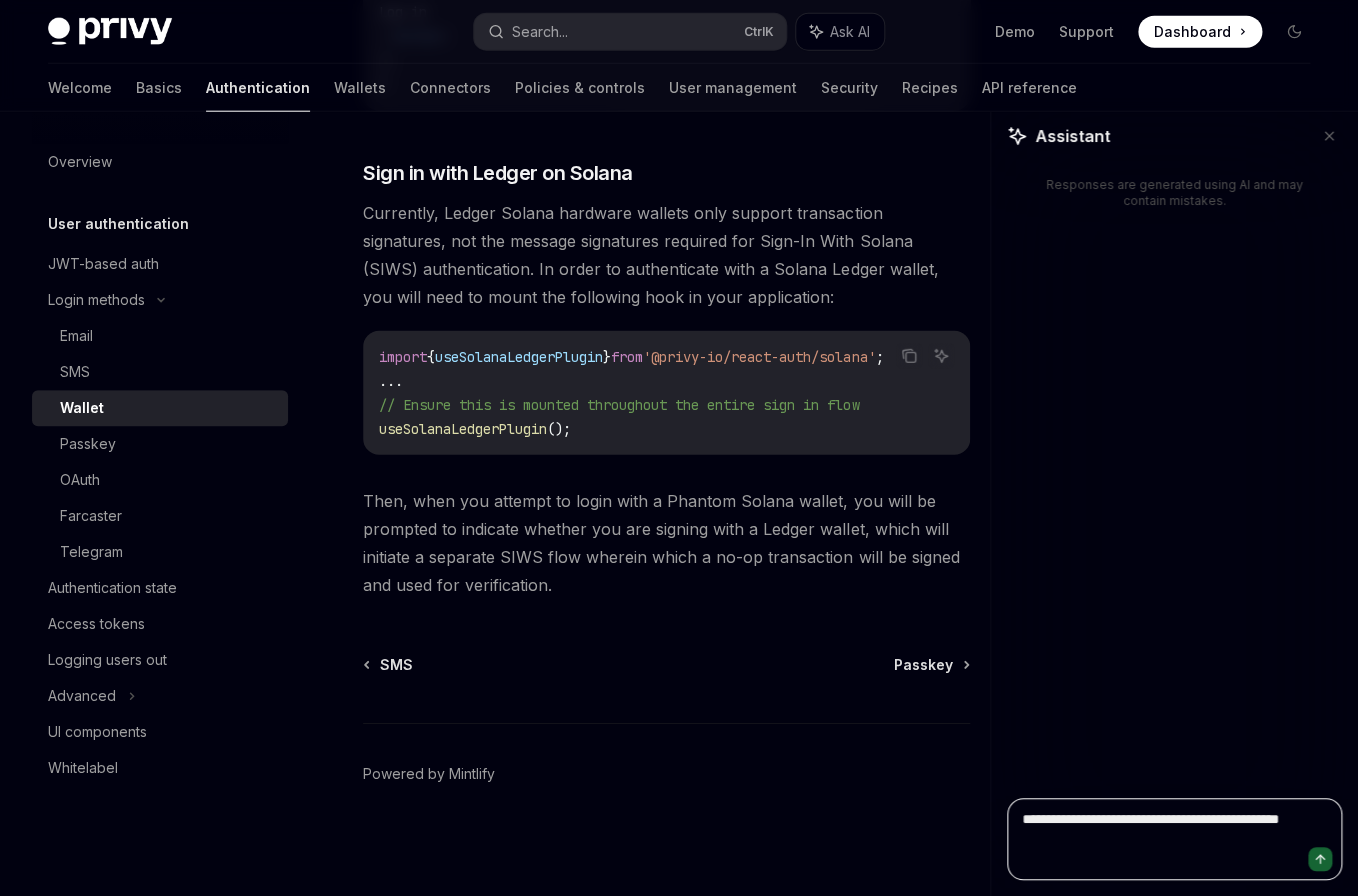 type on "**********" 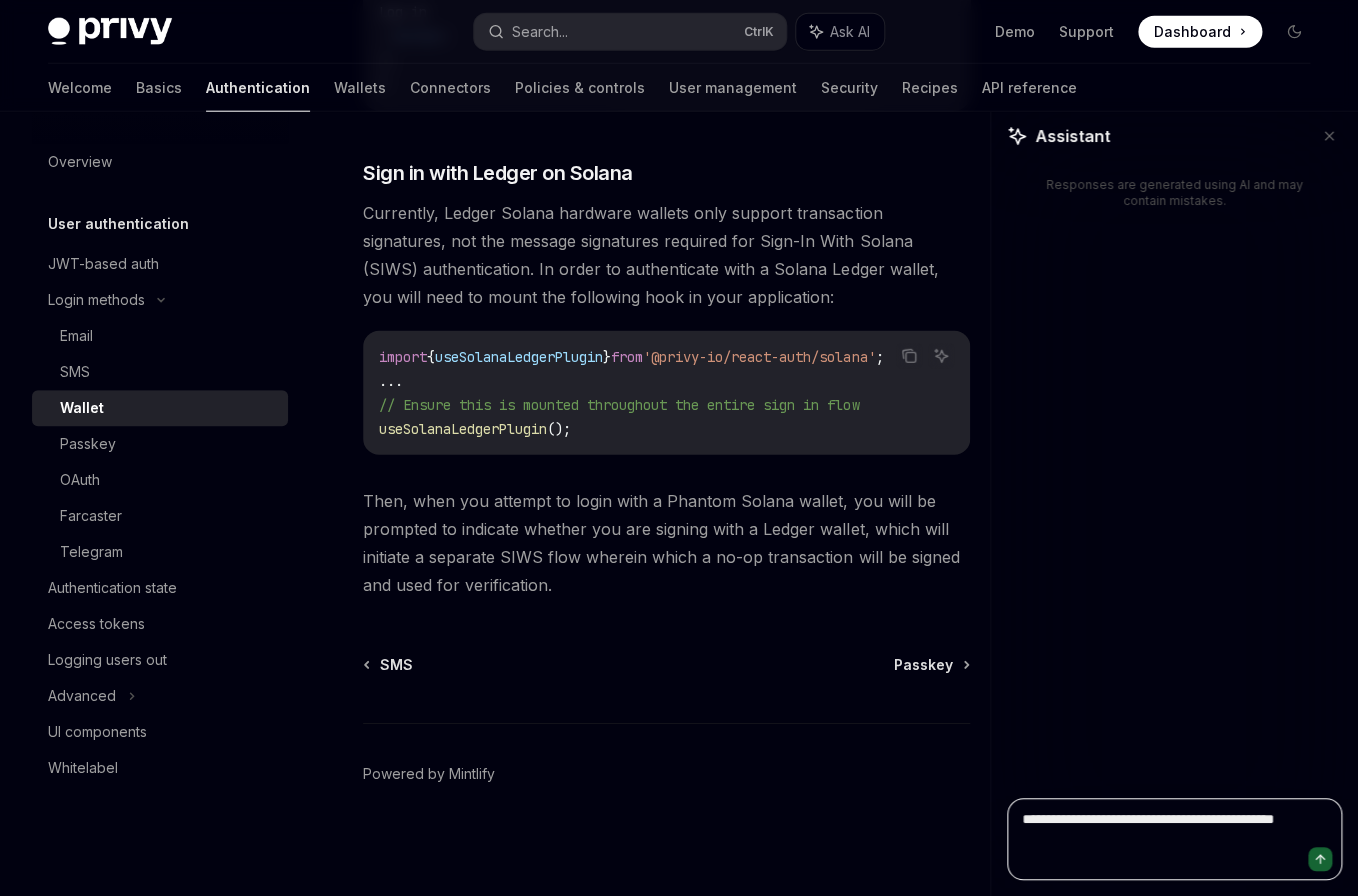 type on "**********" 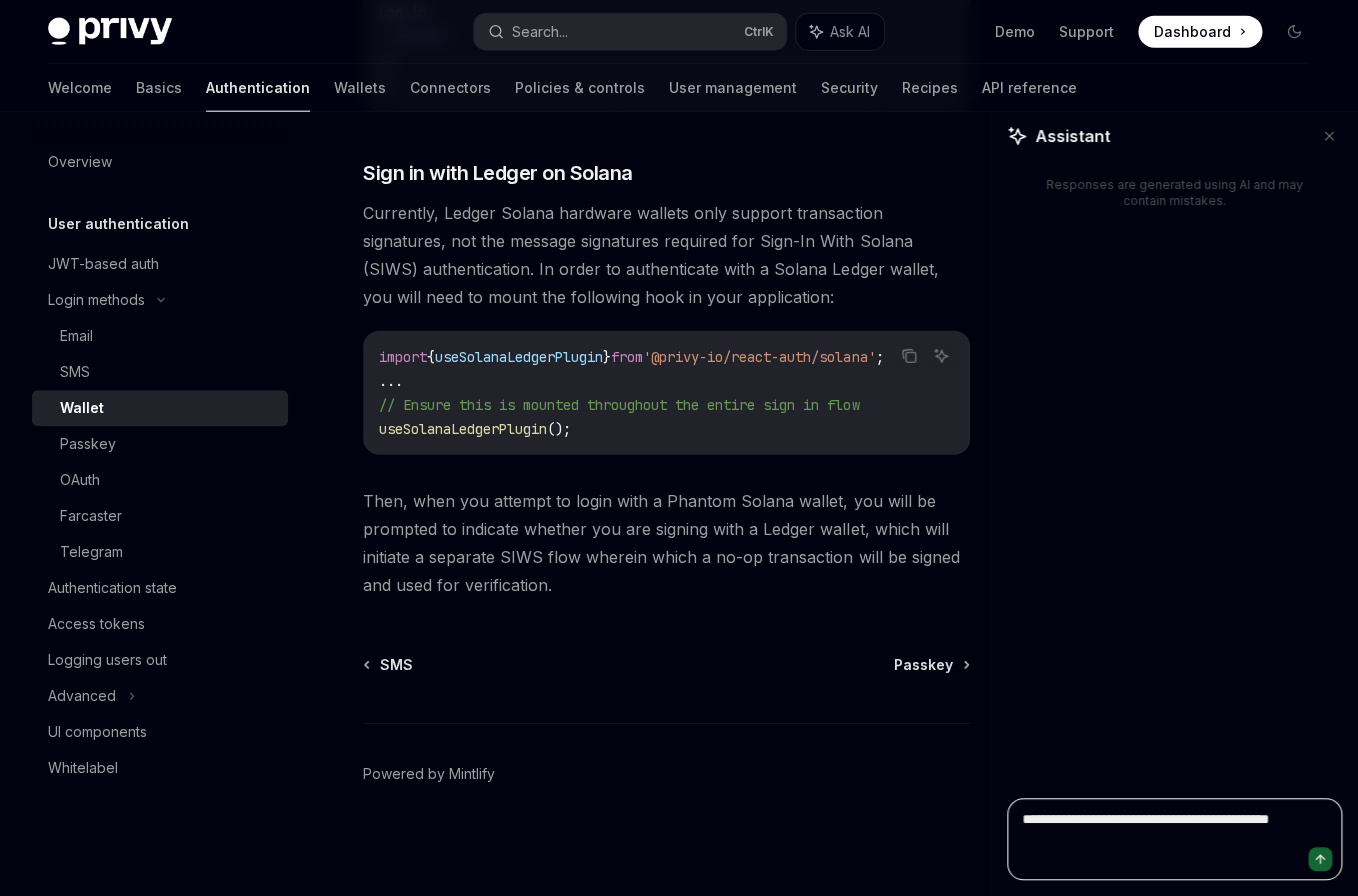 type on "**********" 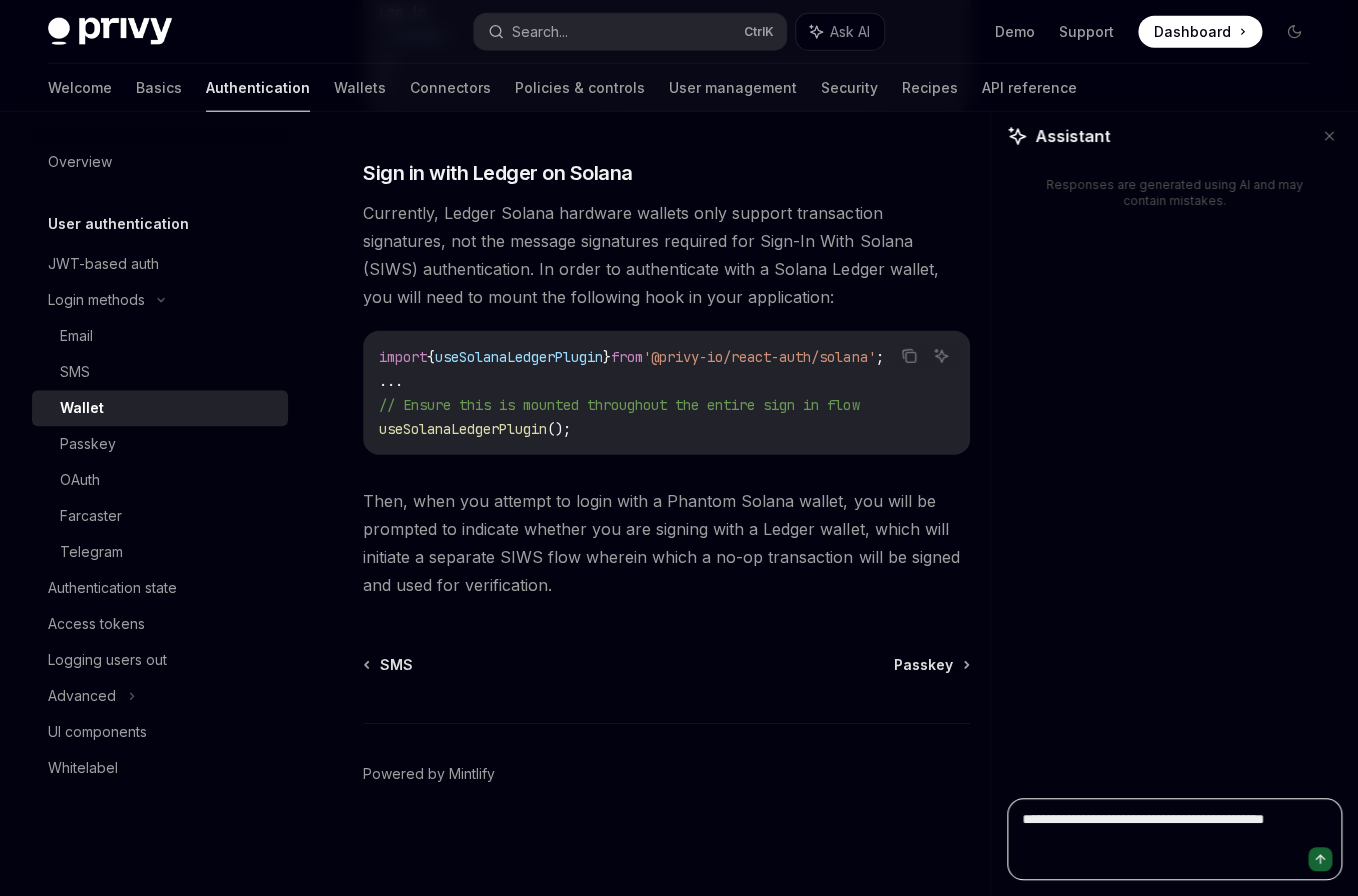 type on "**********" 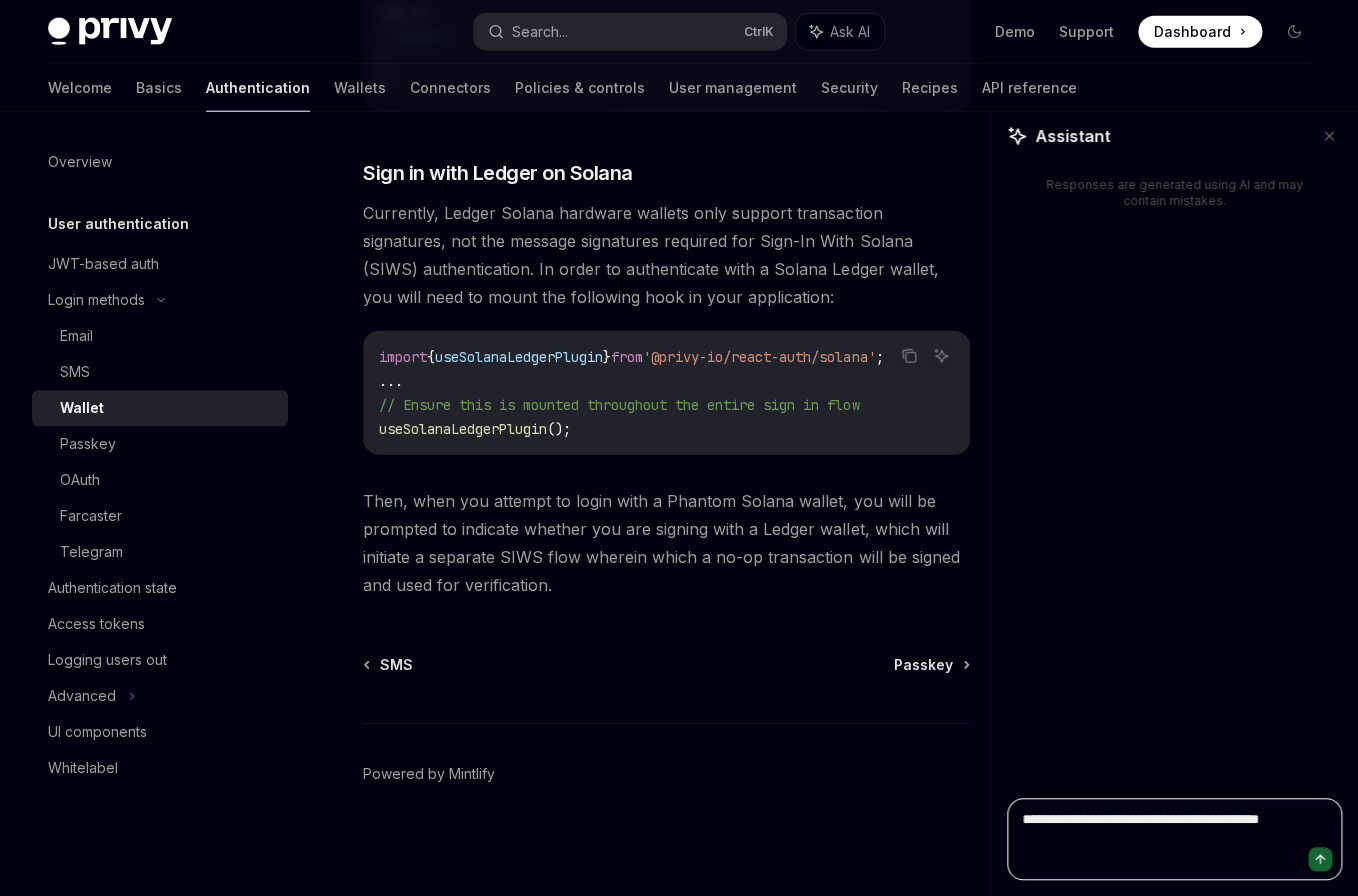 type on "**********" 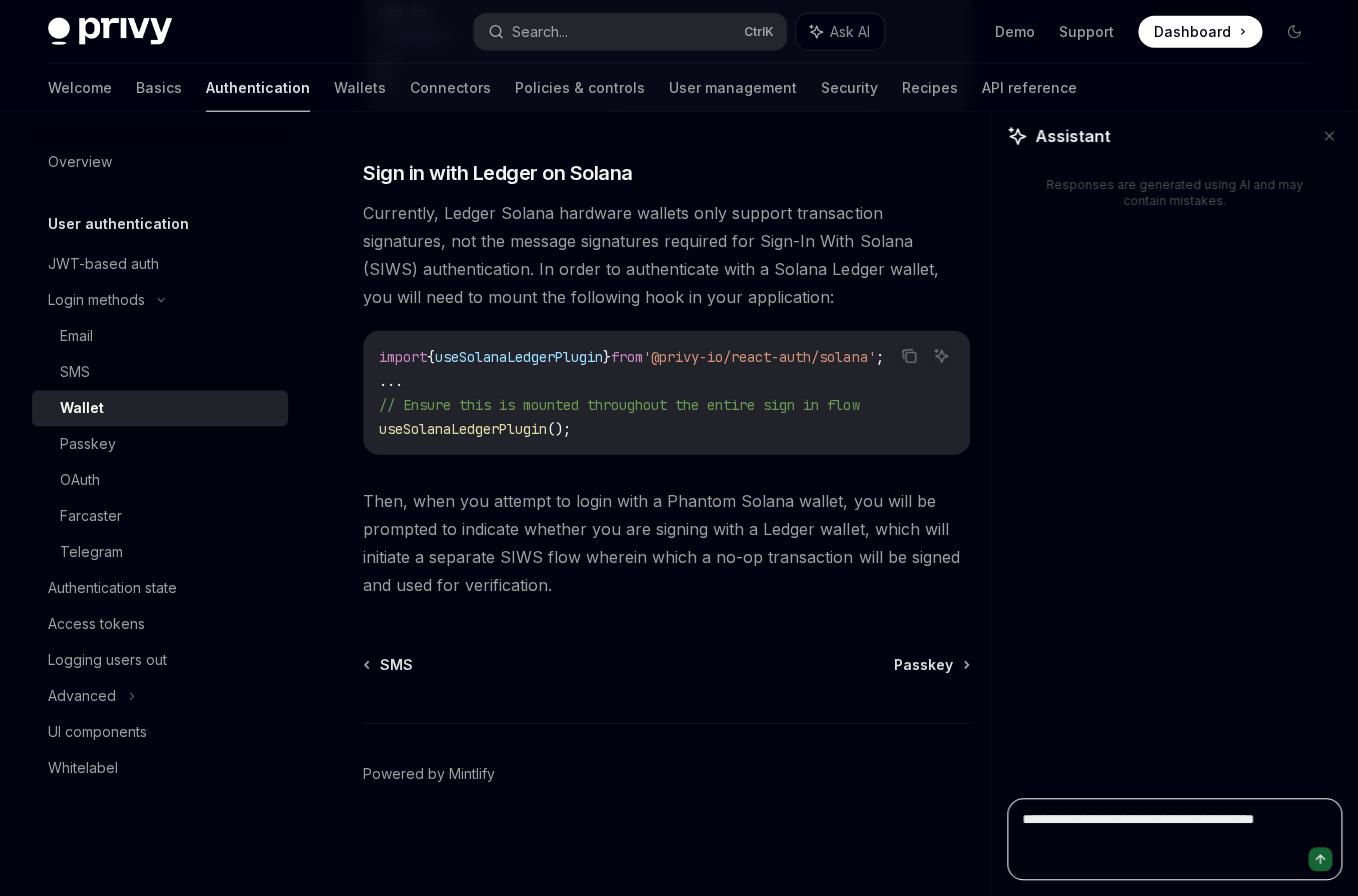 type on "**********" 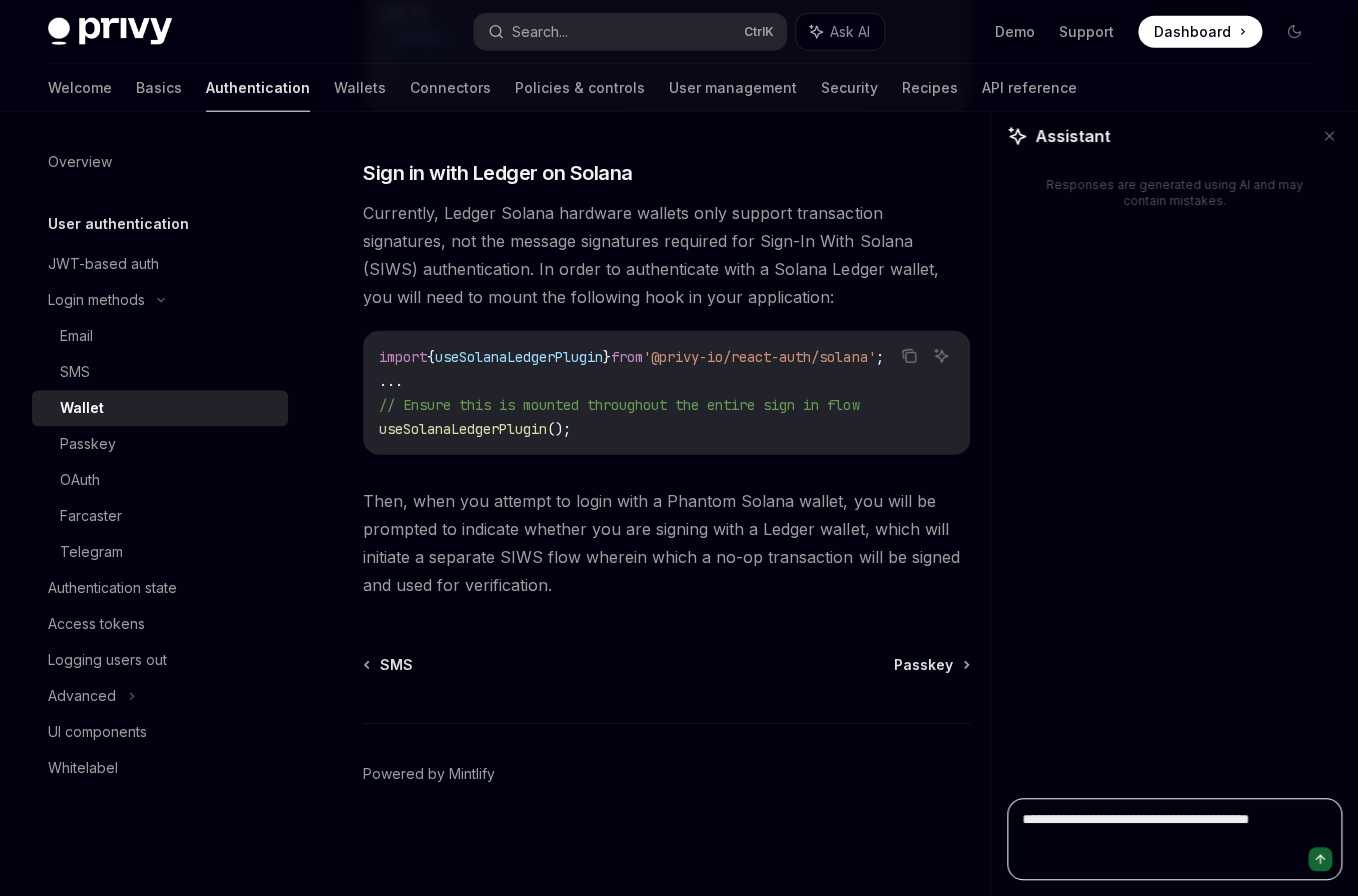 type on "**********" 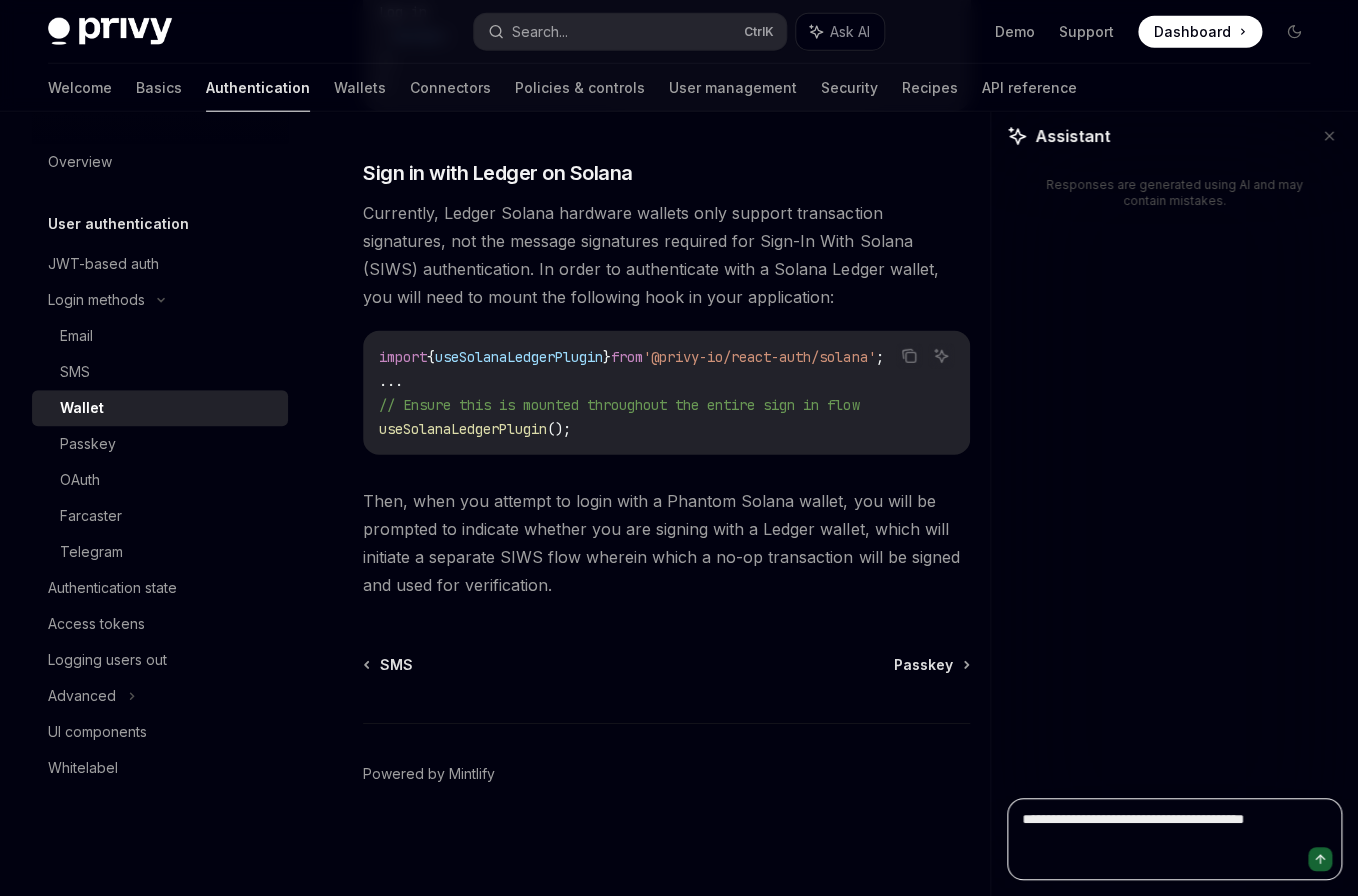 type on "**********" 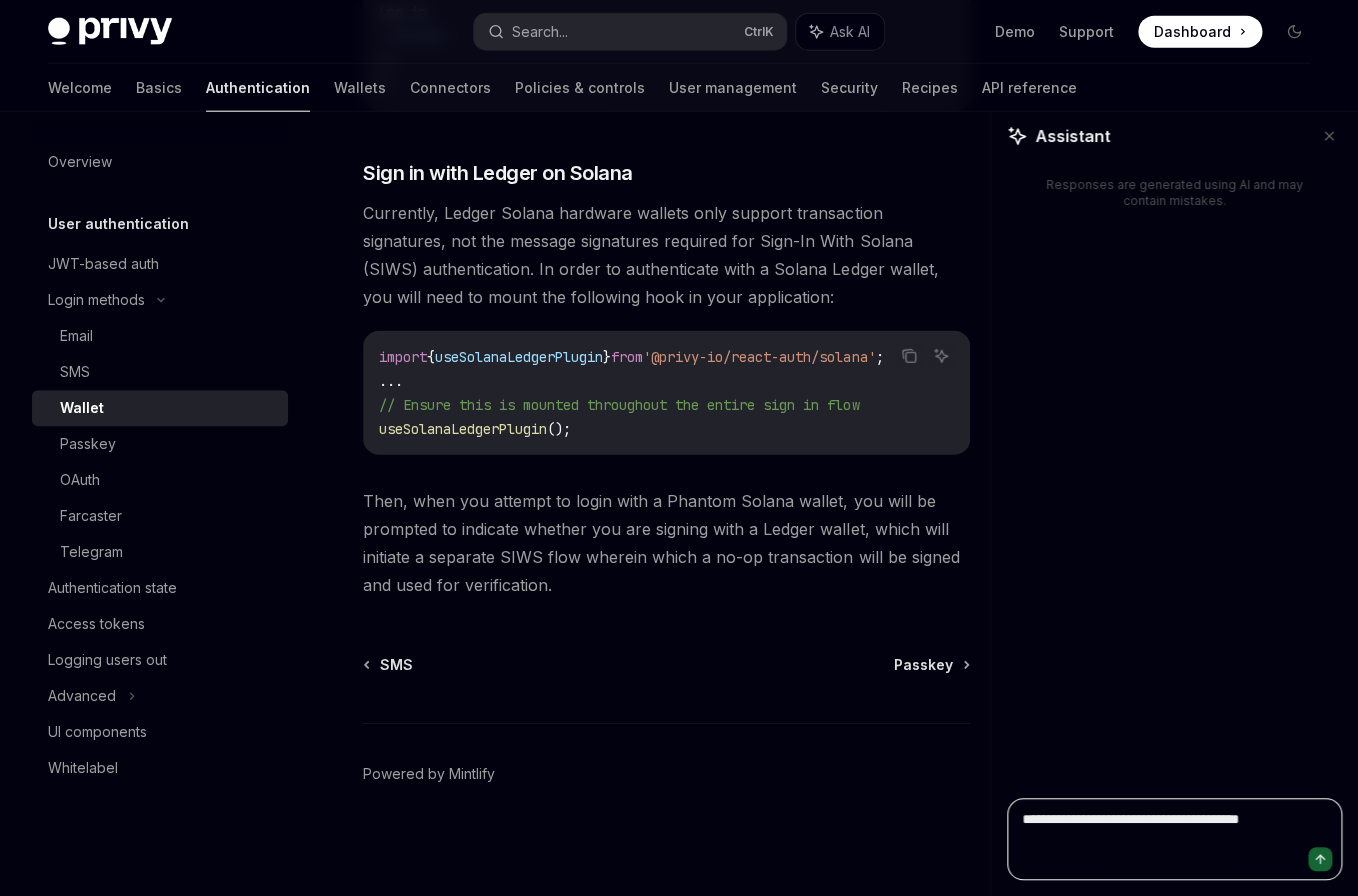 type on "**********" 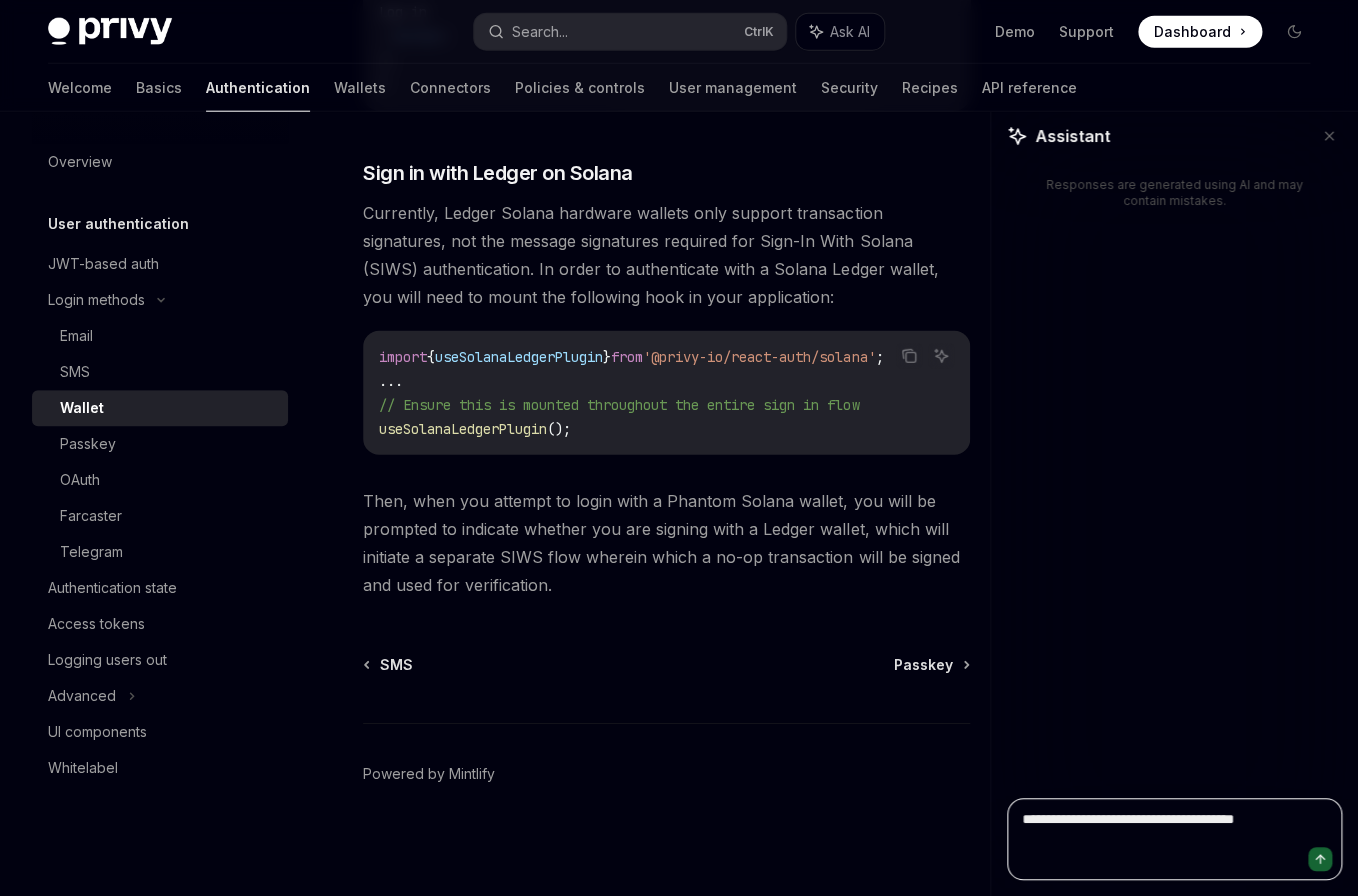 type on "**********" 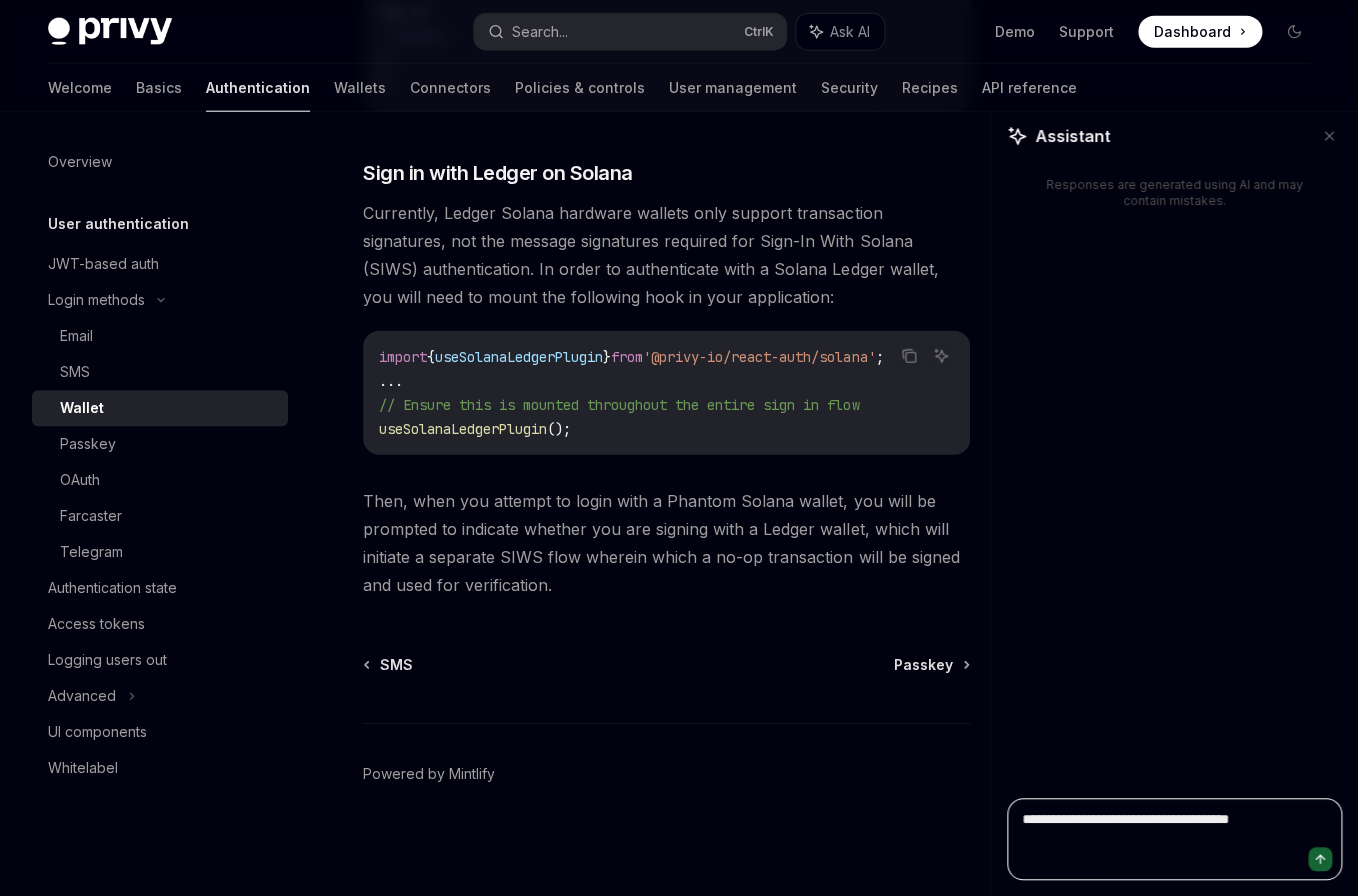 type on "**********" 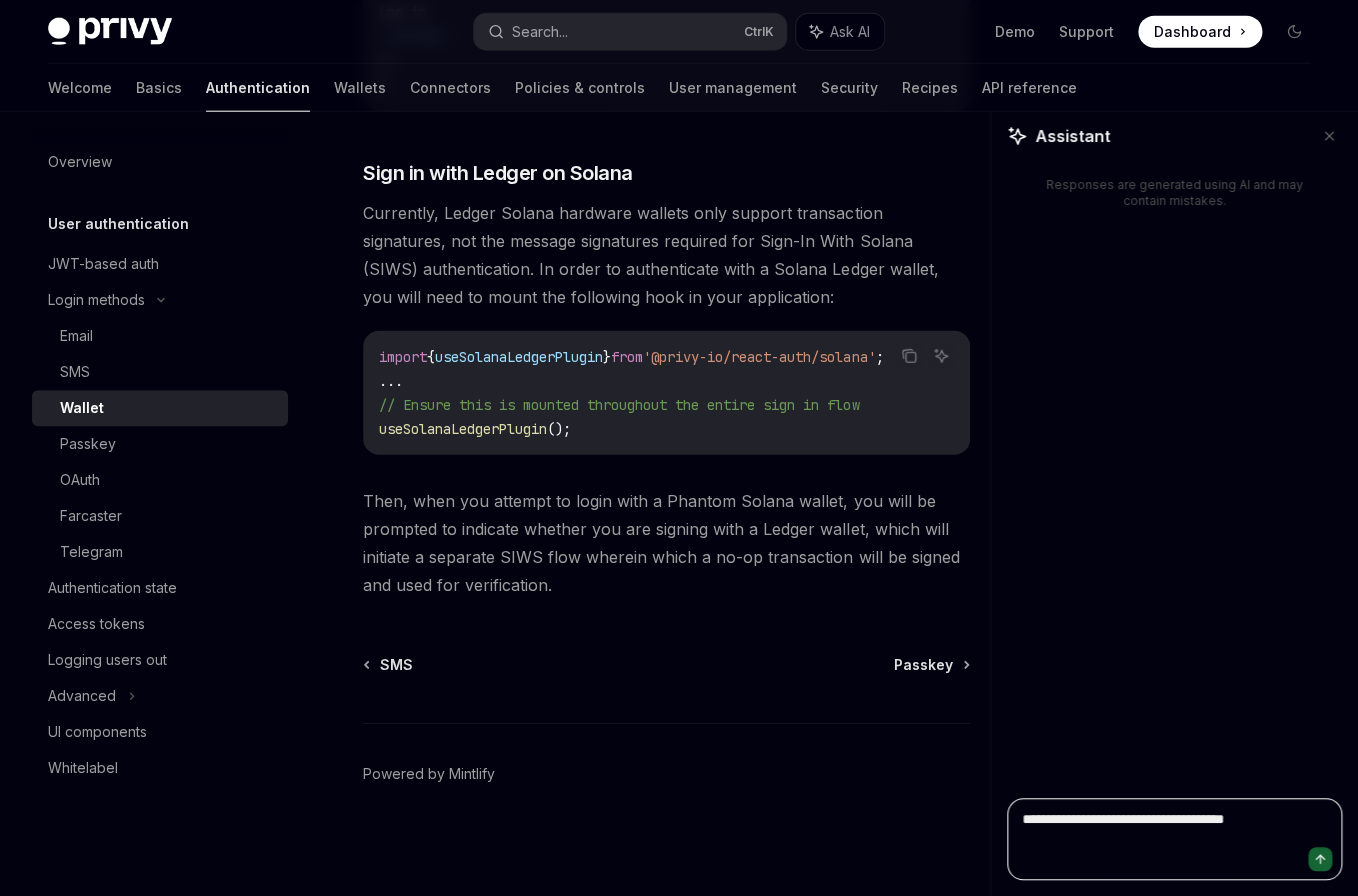 type on "**********" 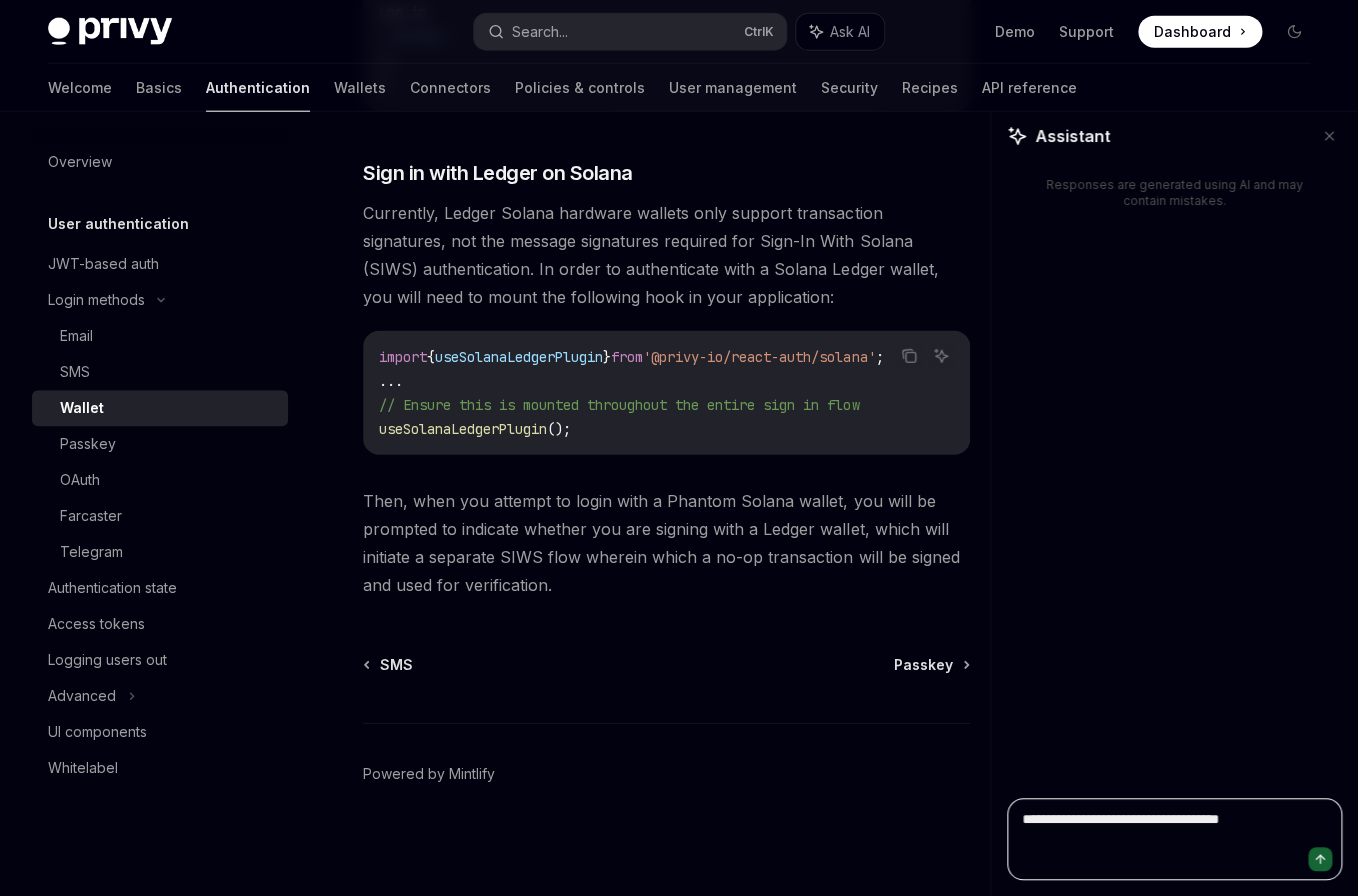 type on "**********" 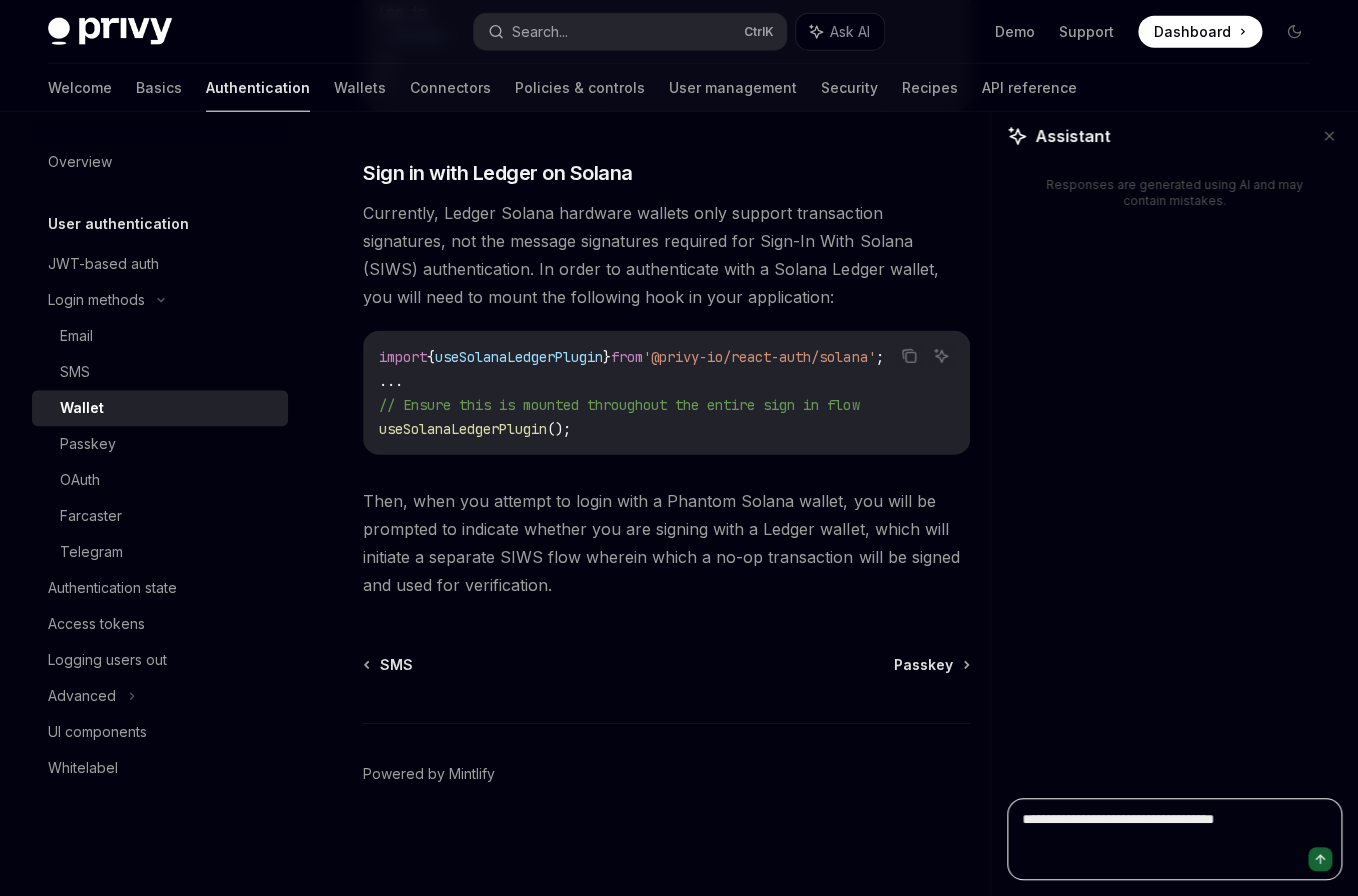 type on "**********" 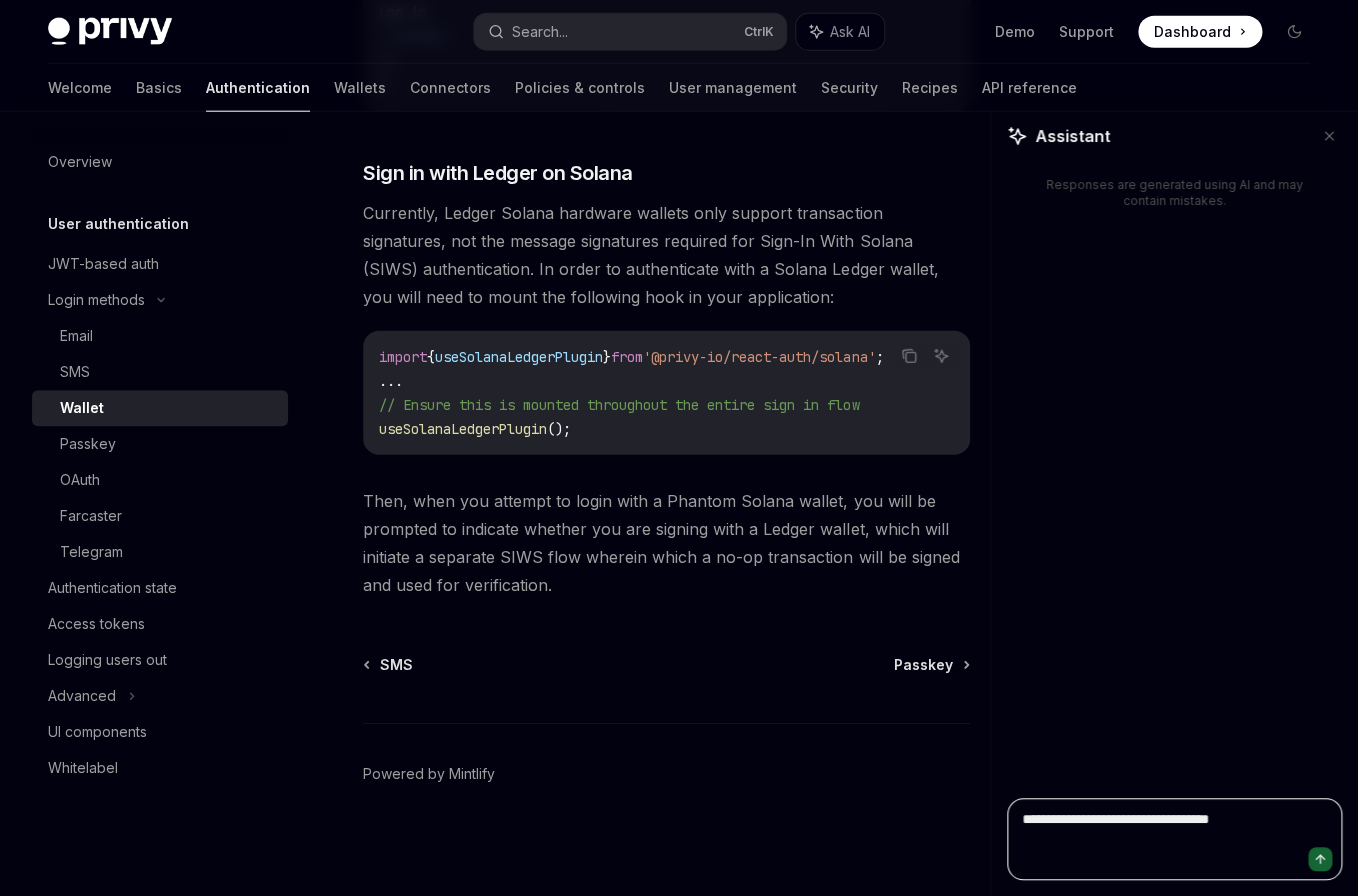 type on "**********" 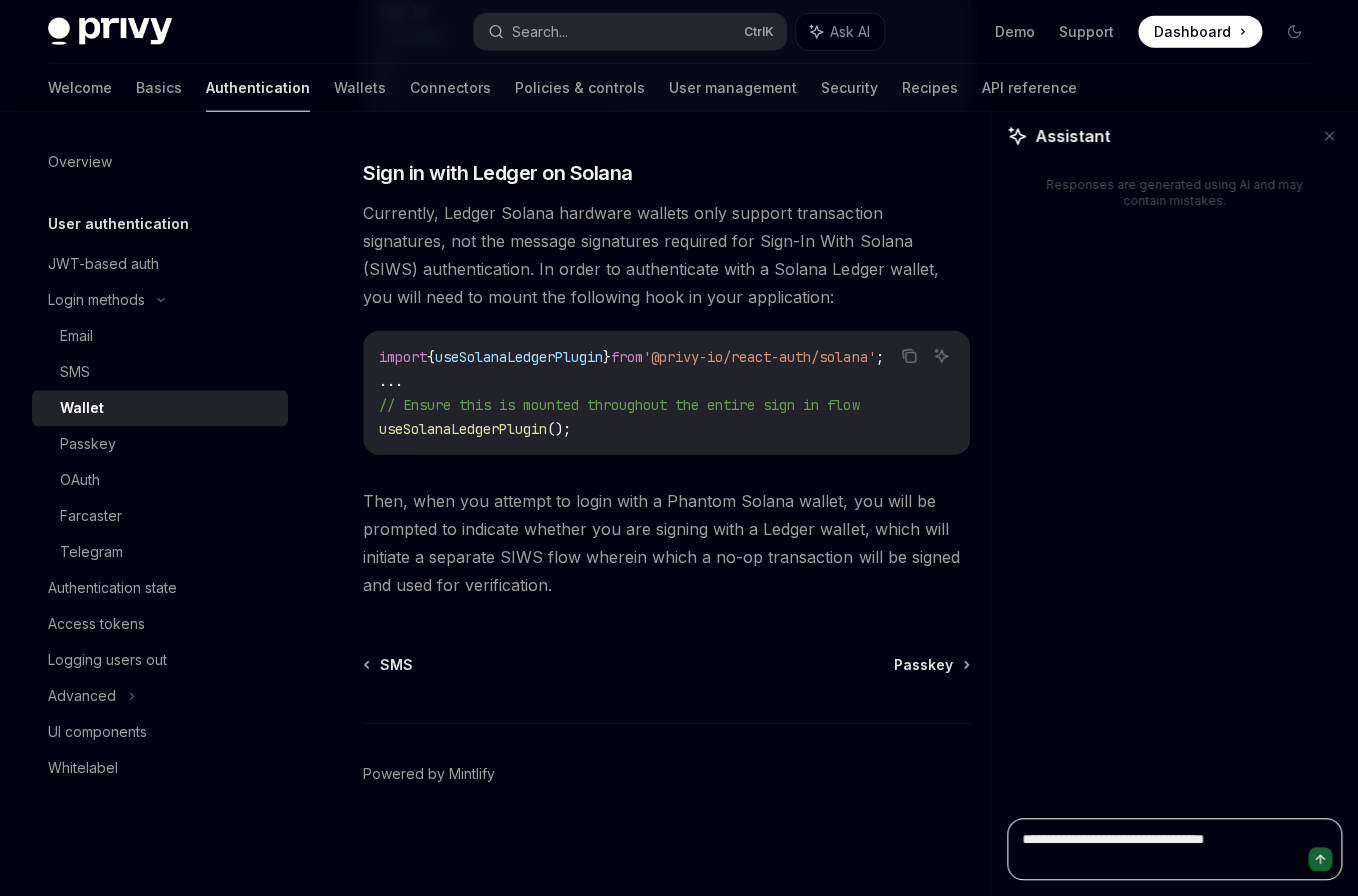 type on "**********" 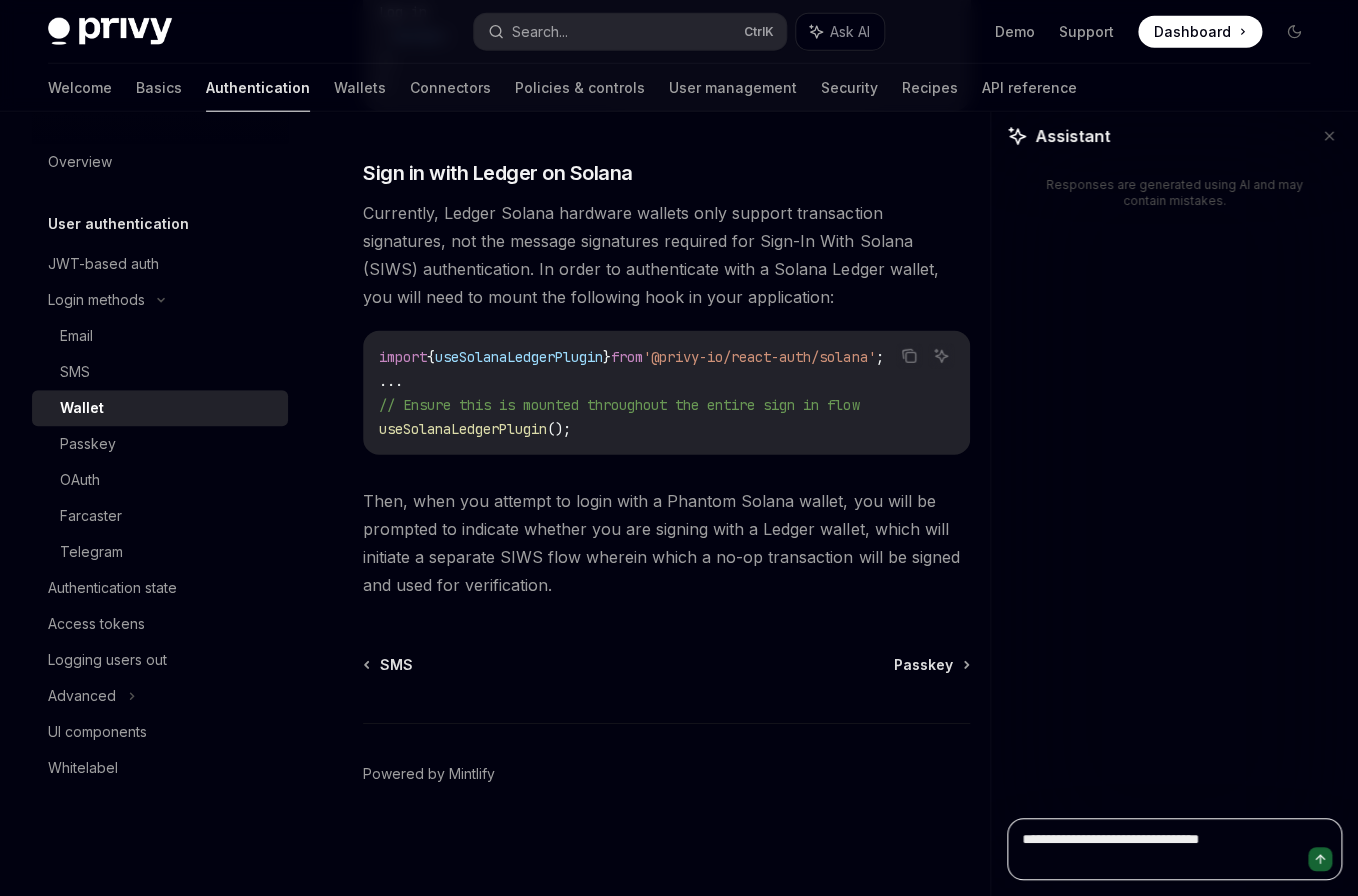 type on "**********" 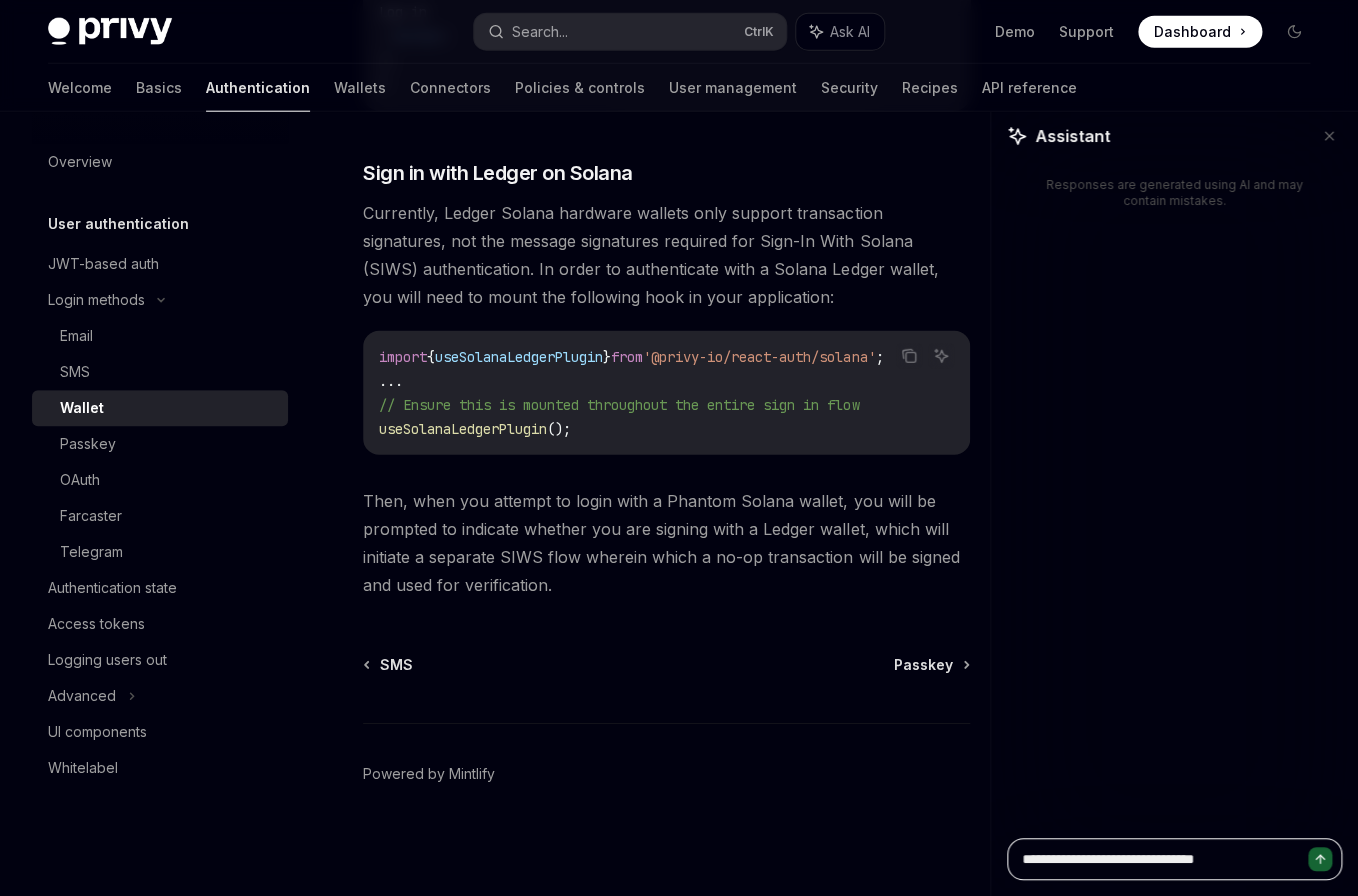 type on "**********" 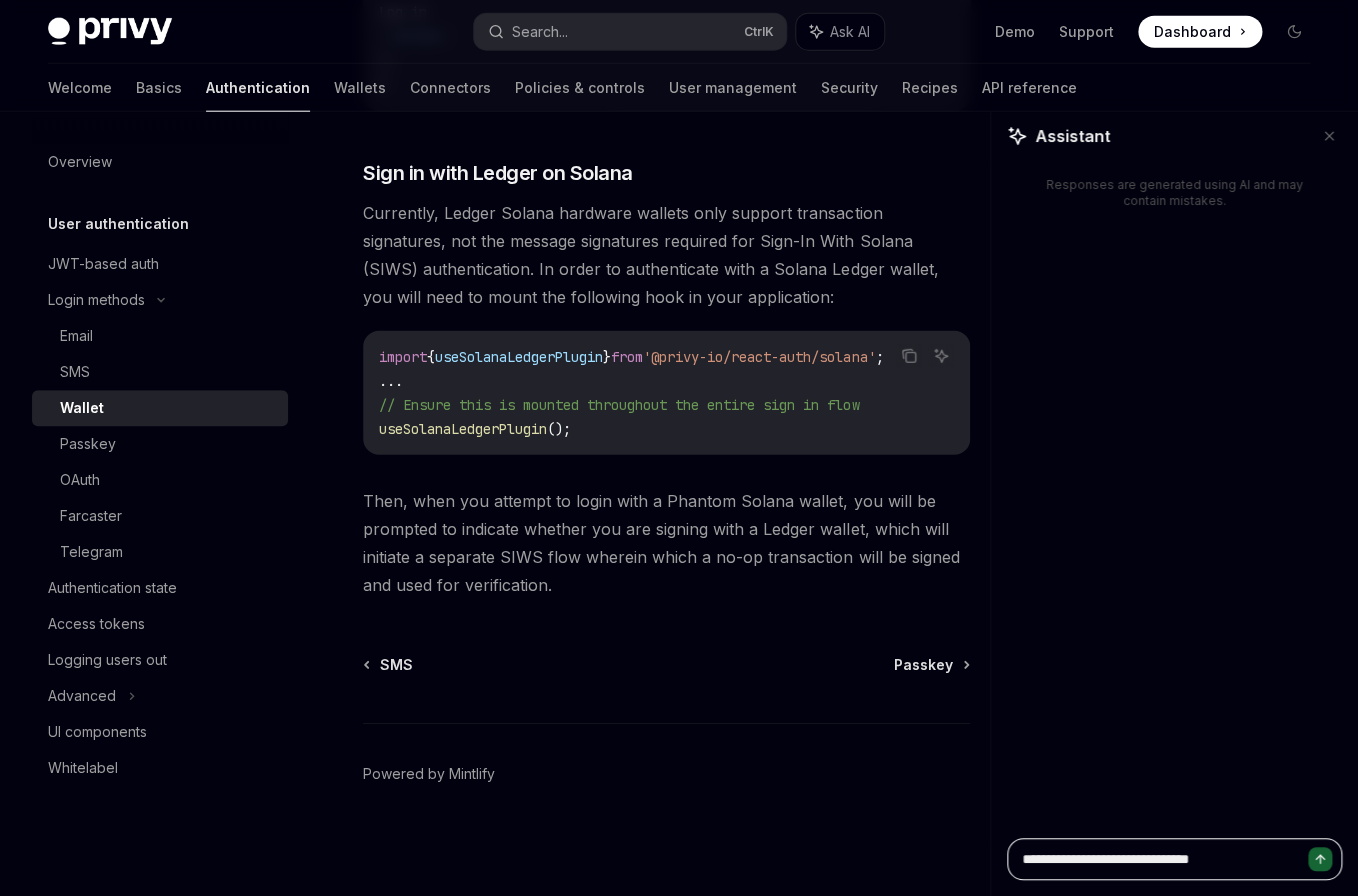 type on "**********" 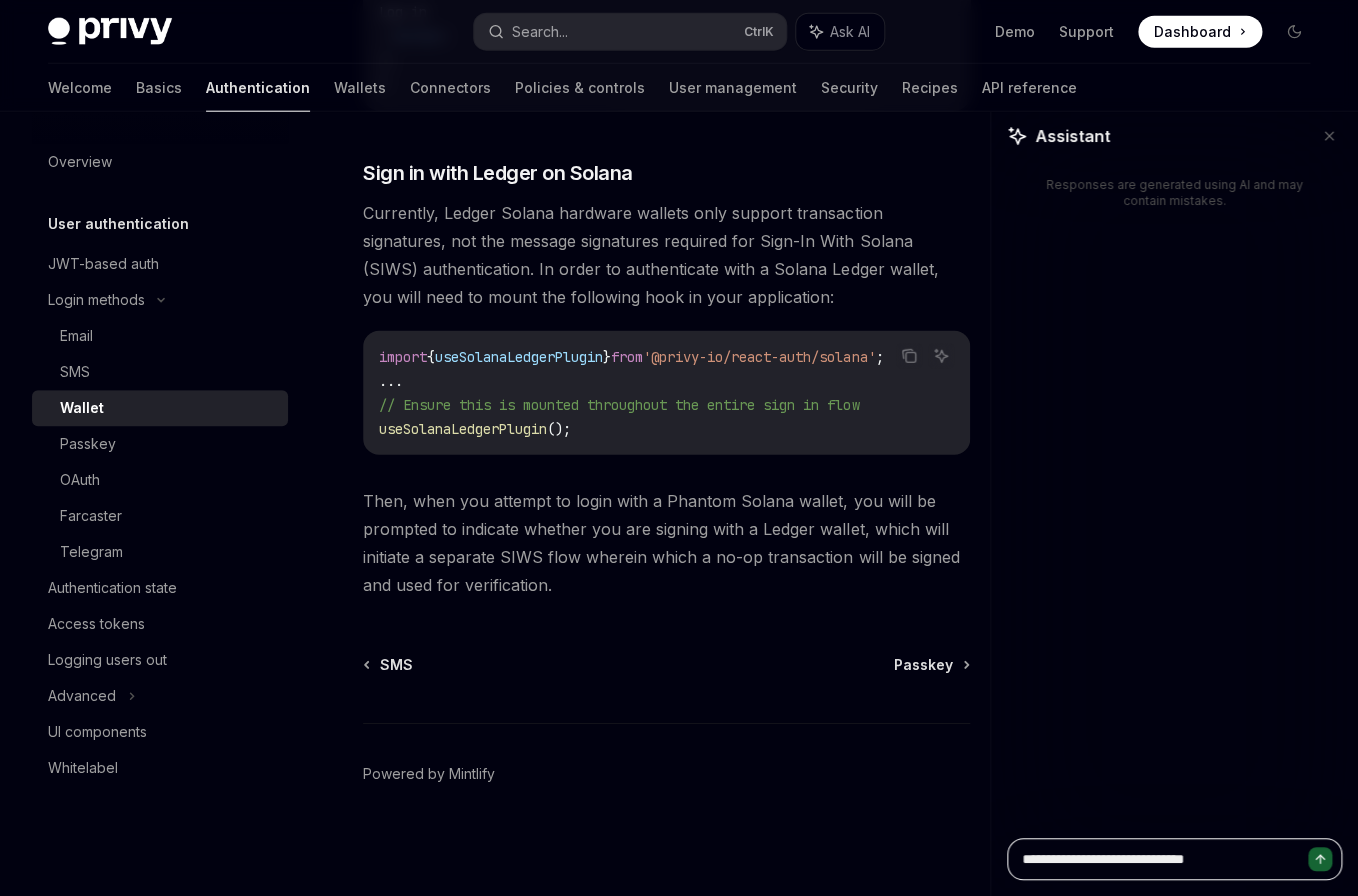 type on "**********" 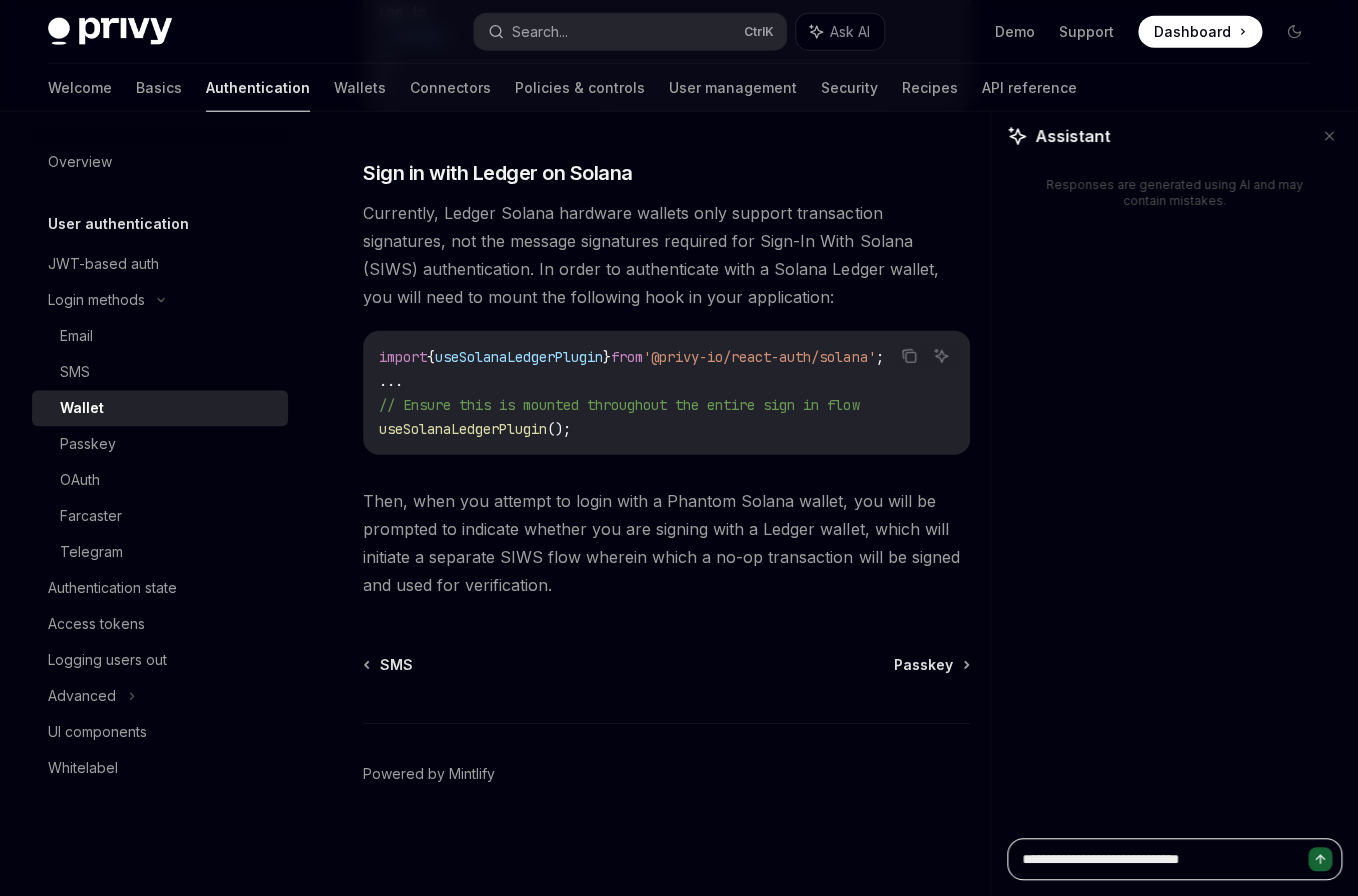type on "*" 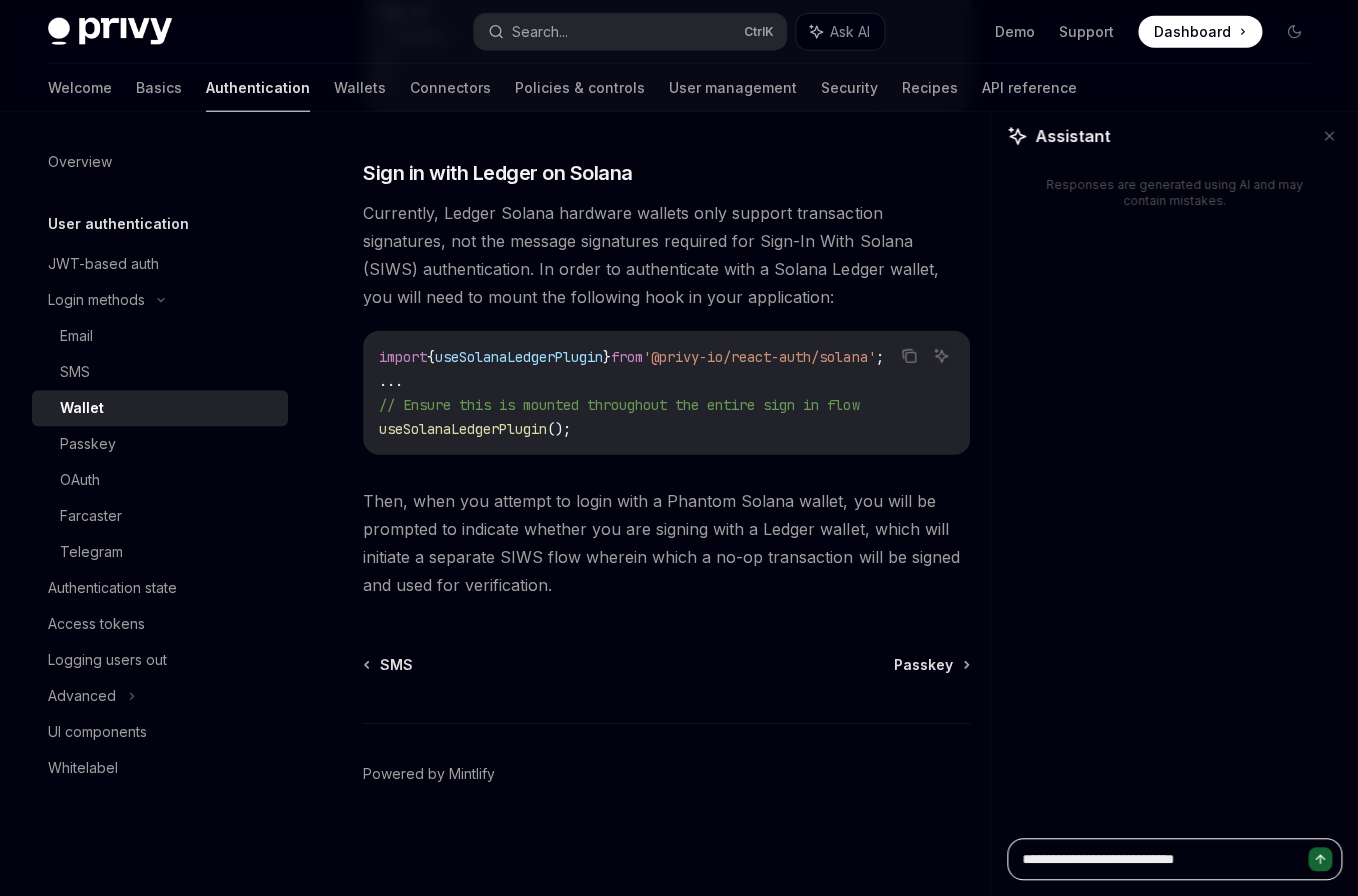 type on "**********" 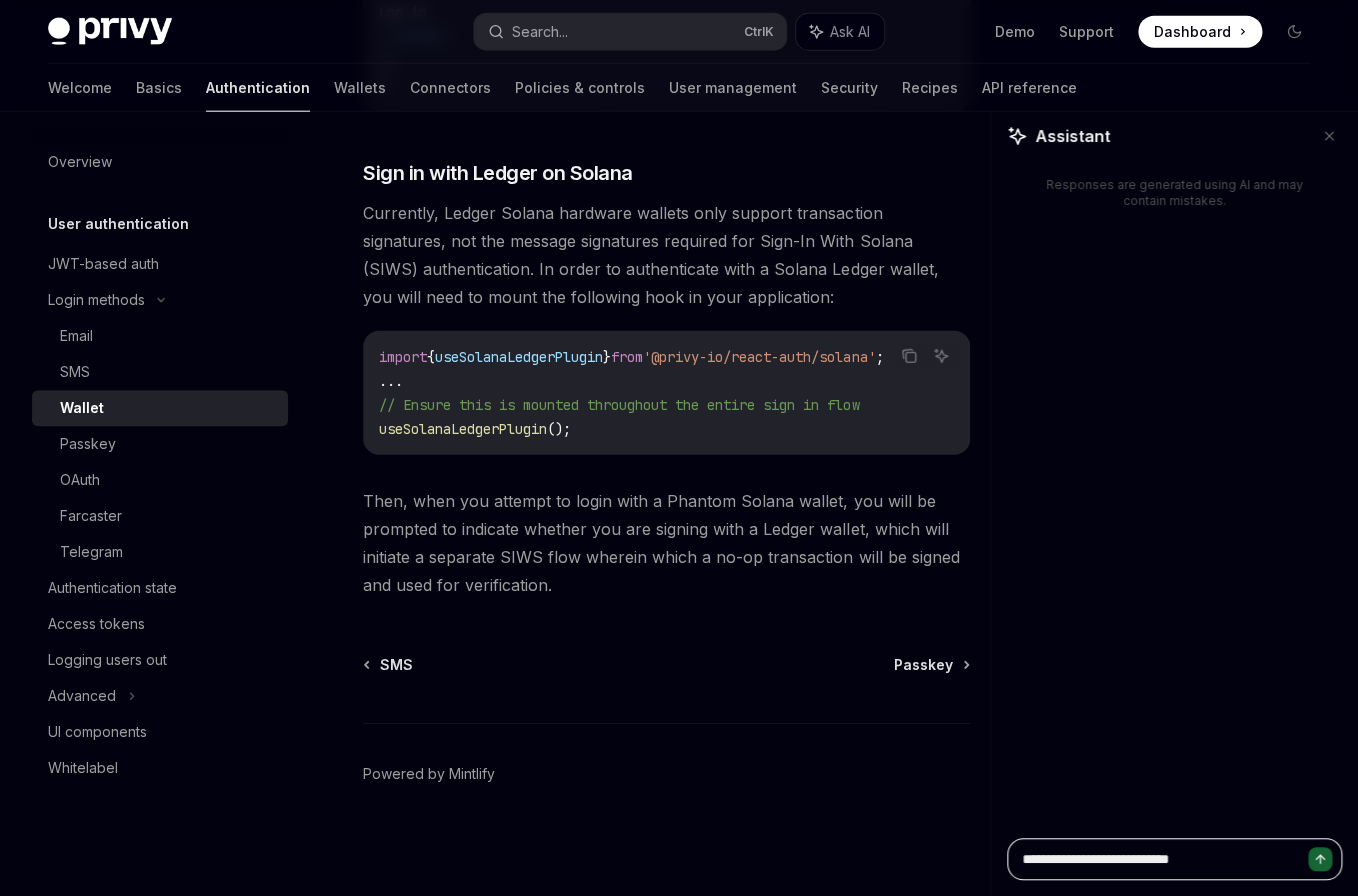 type on "**********" 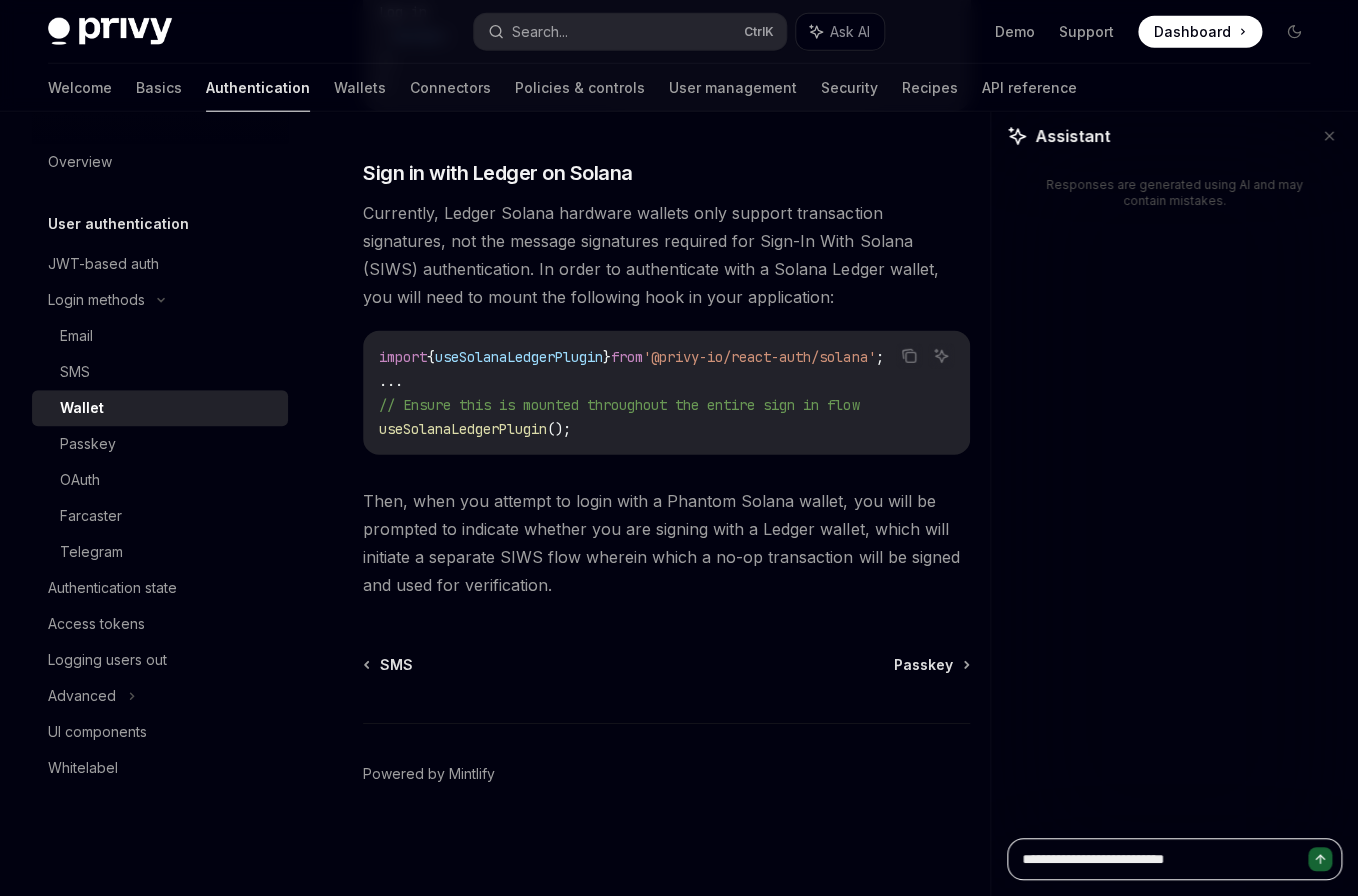 type on "**********" 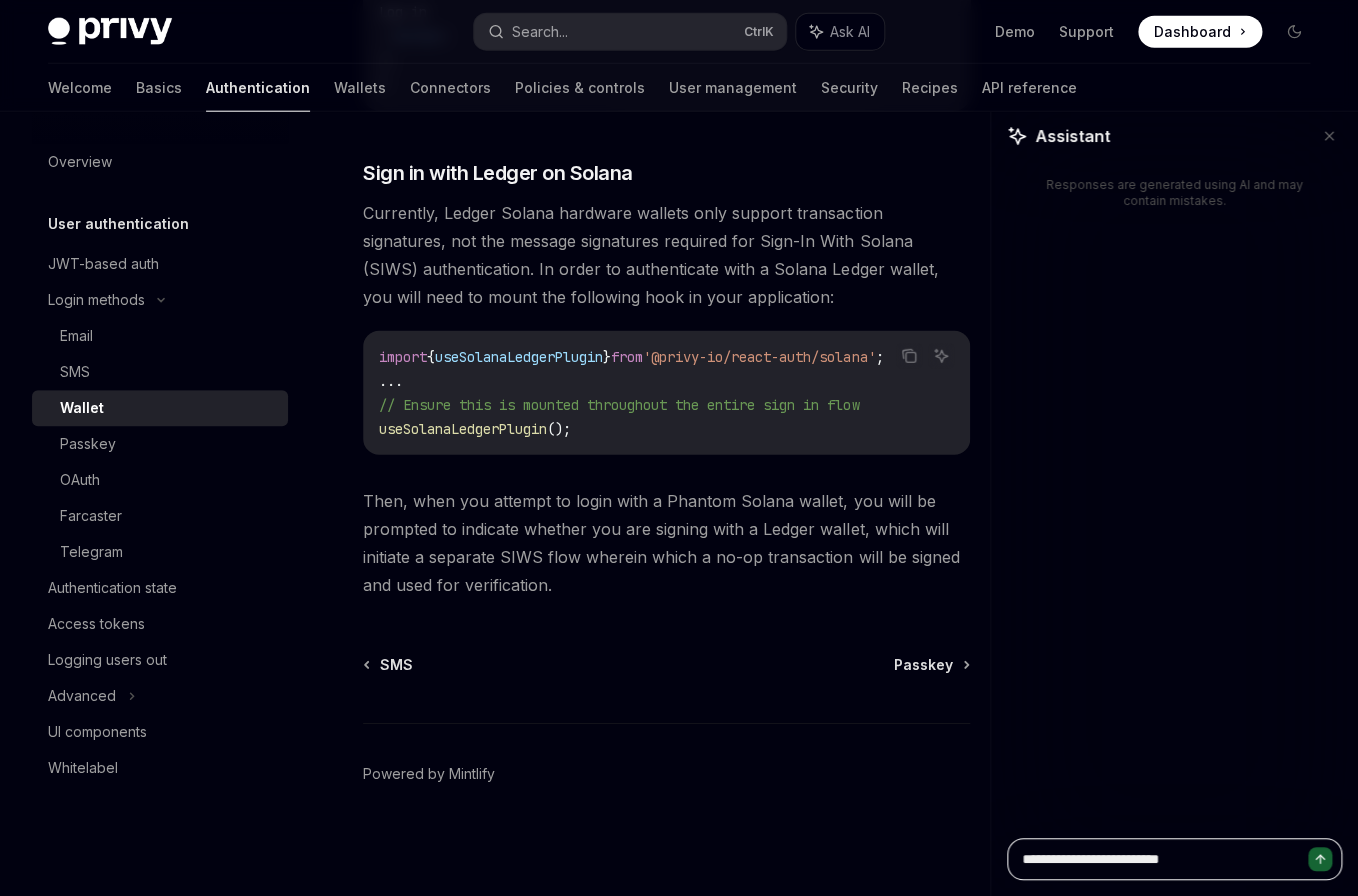 type on "**********" 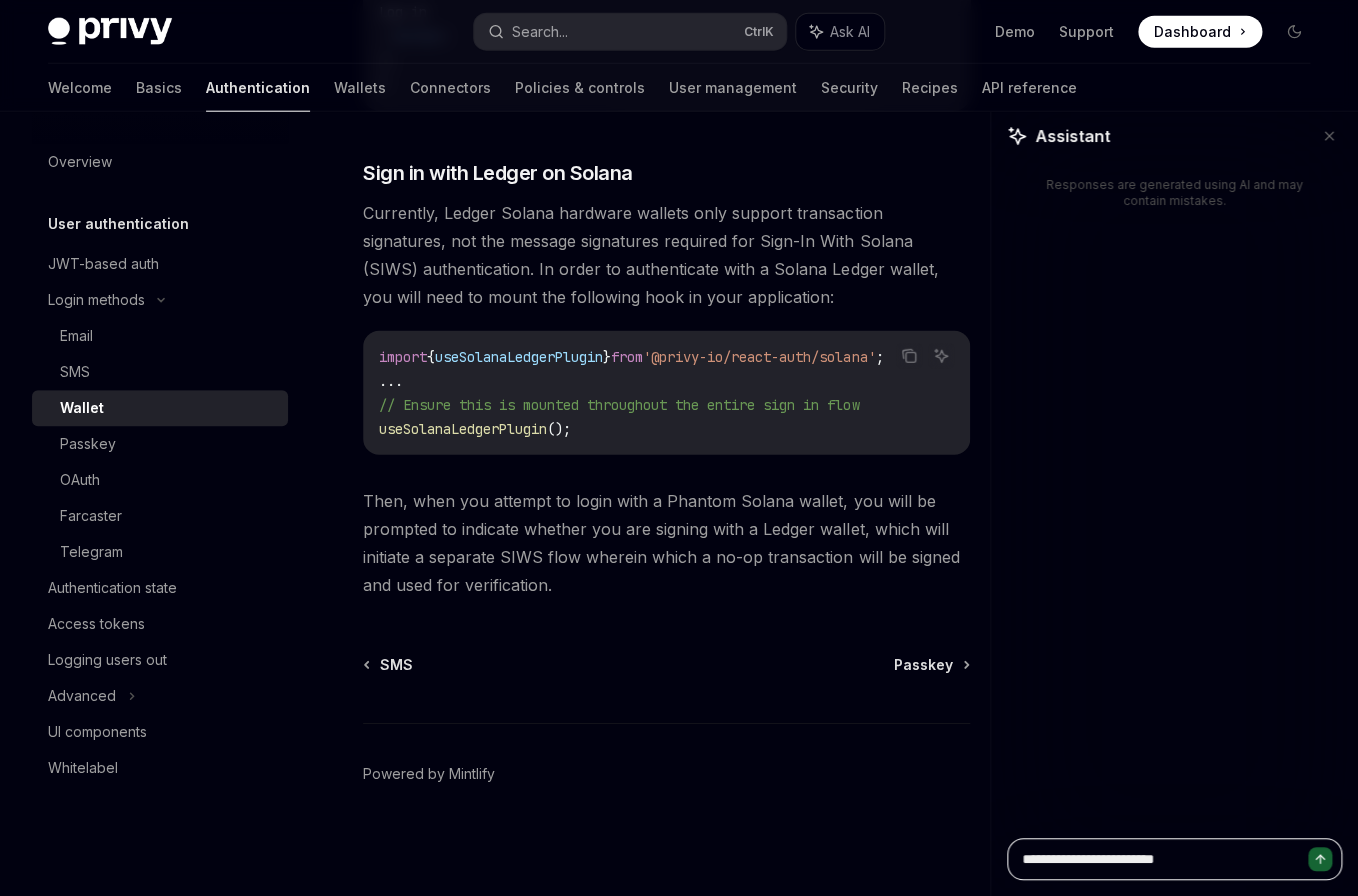 type on "**********" 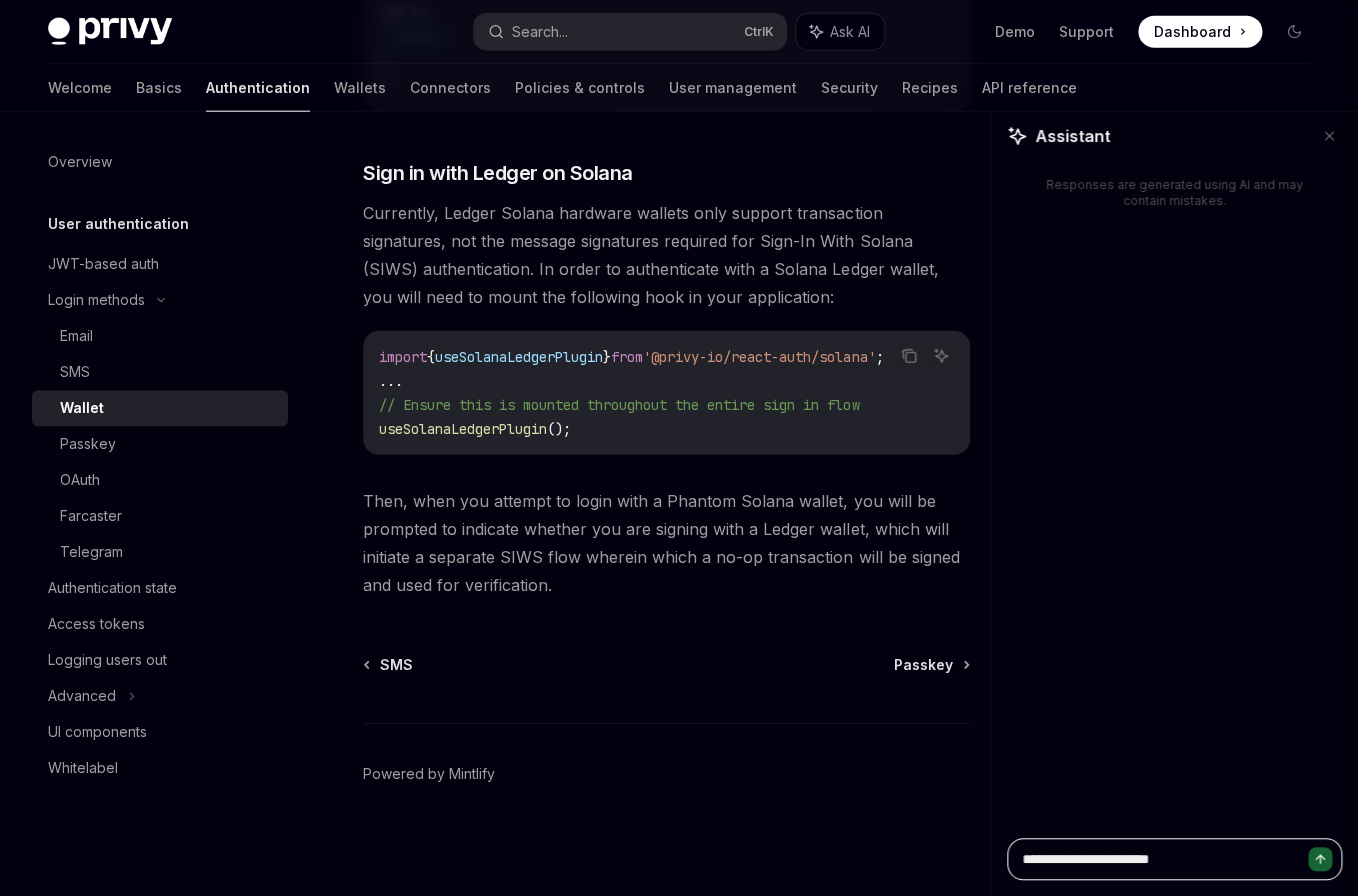 type on "**********" 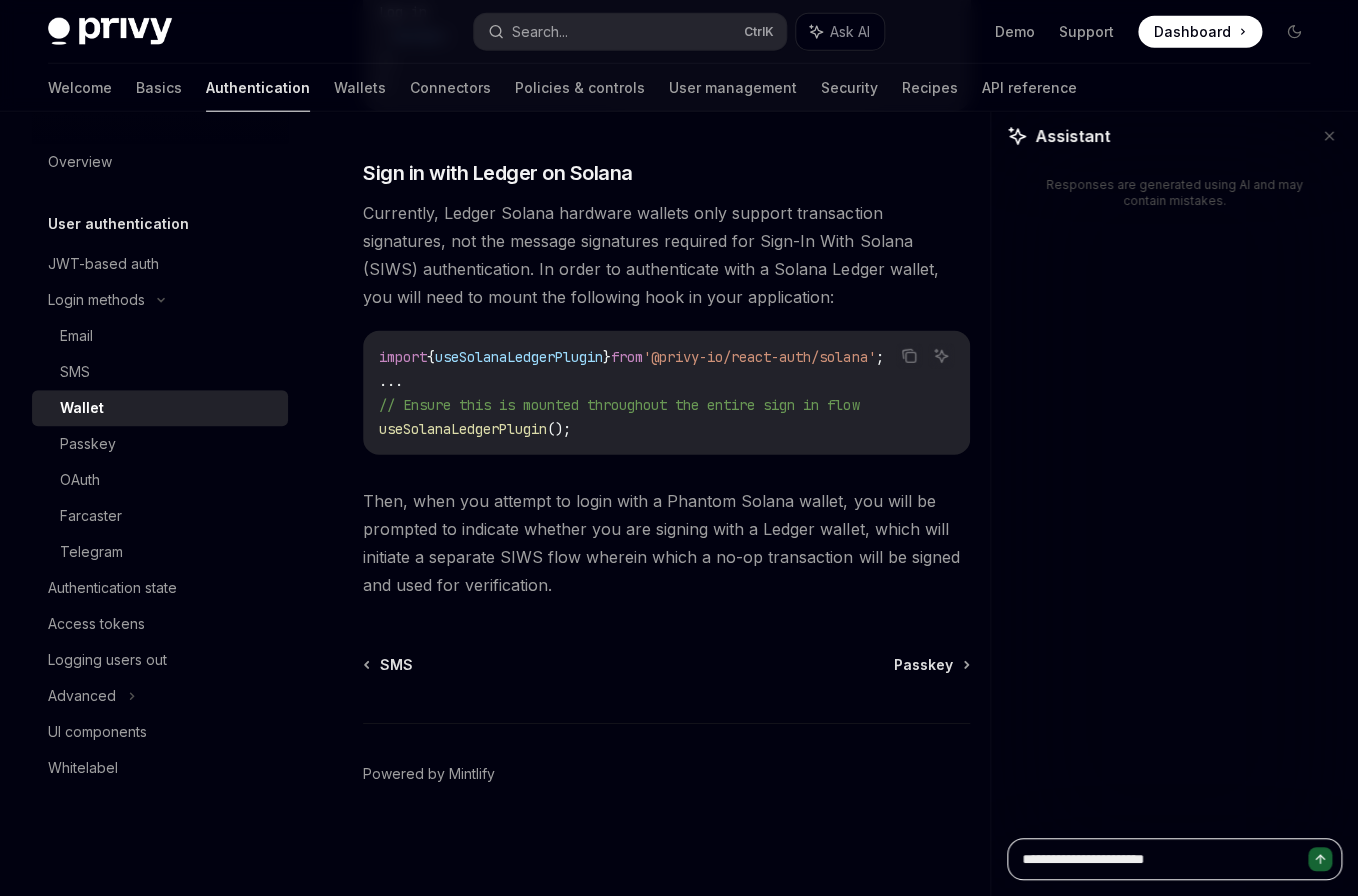 type on "**********" 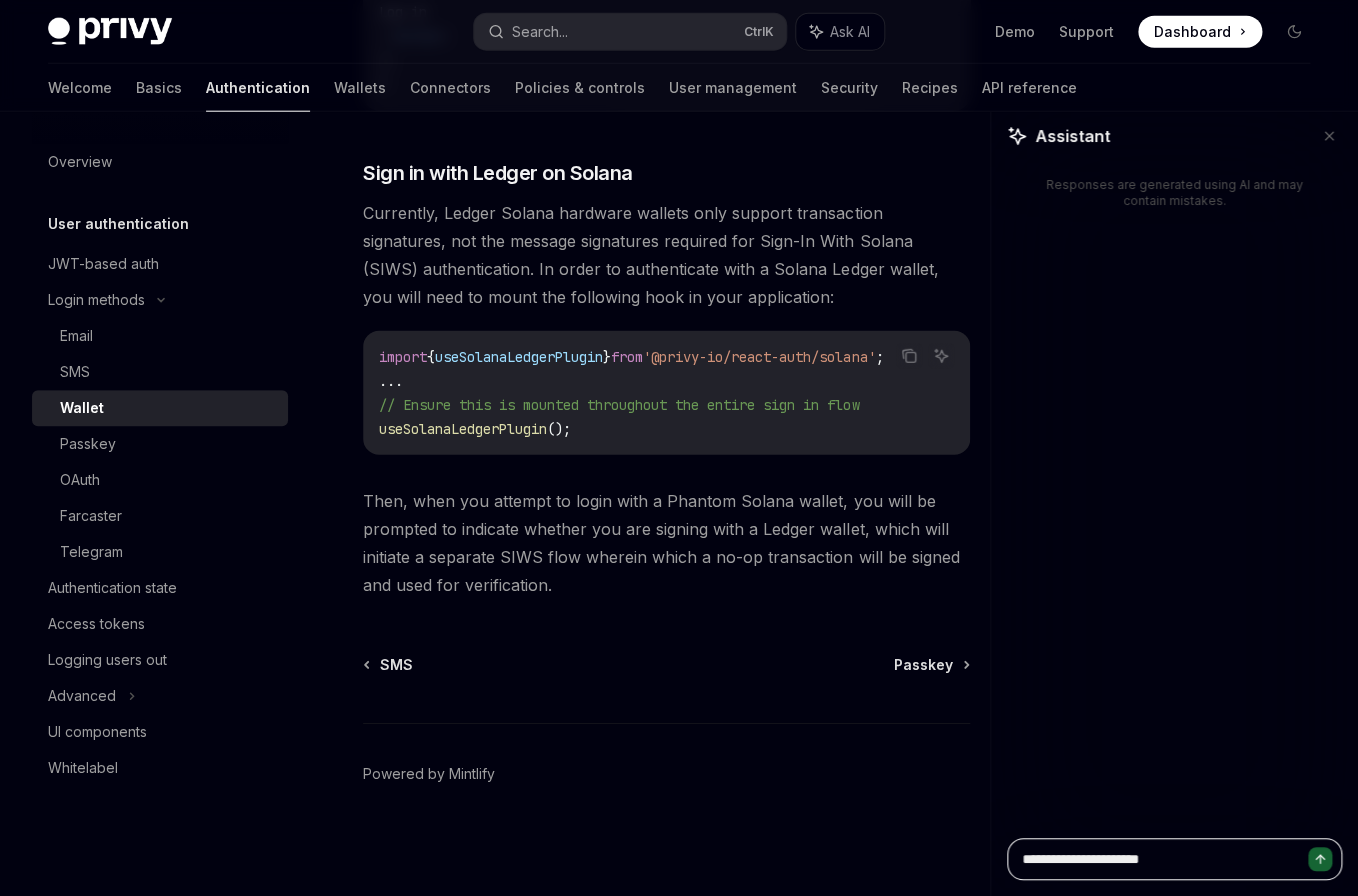 type on "**********" 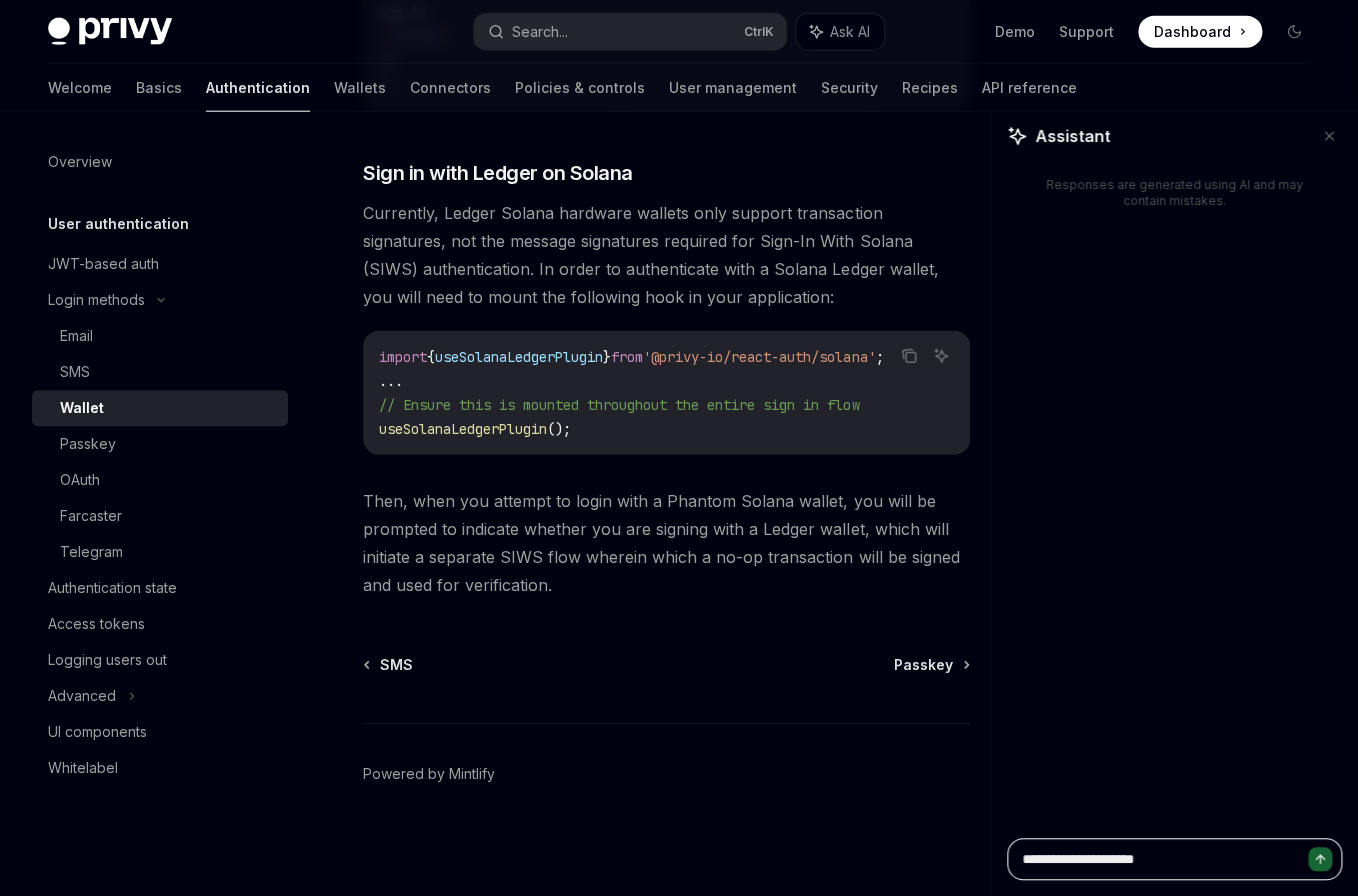 type on "**********" 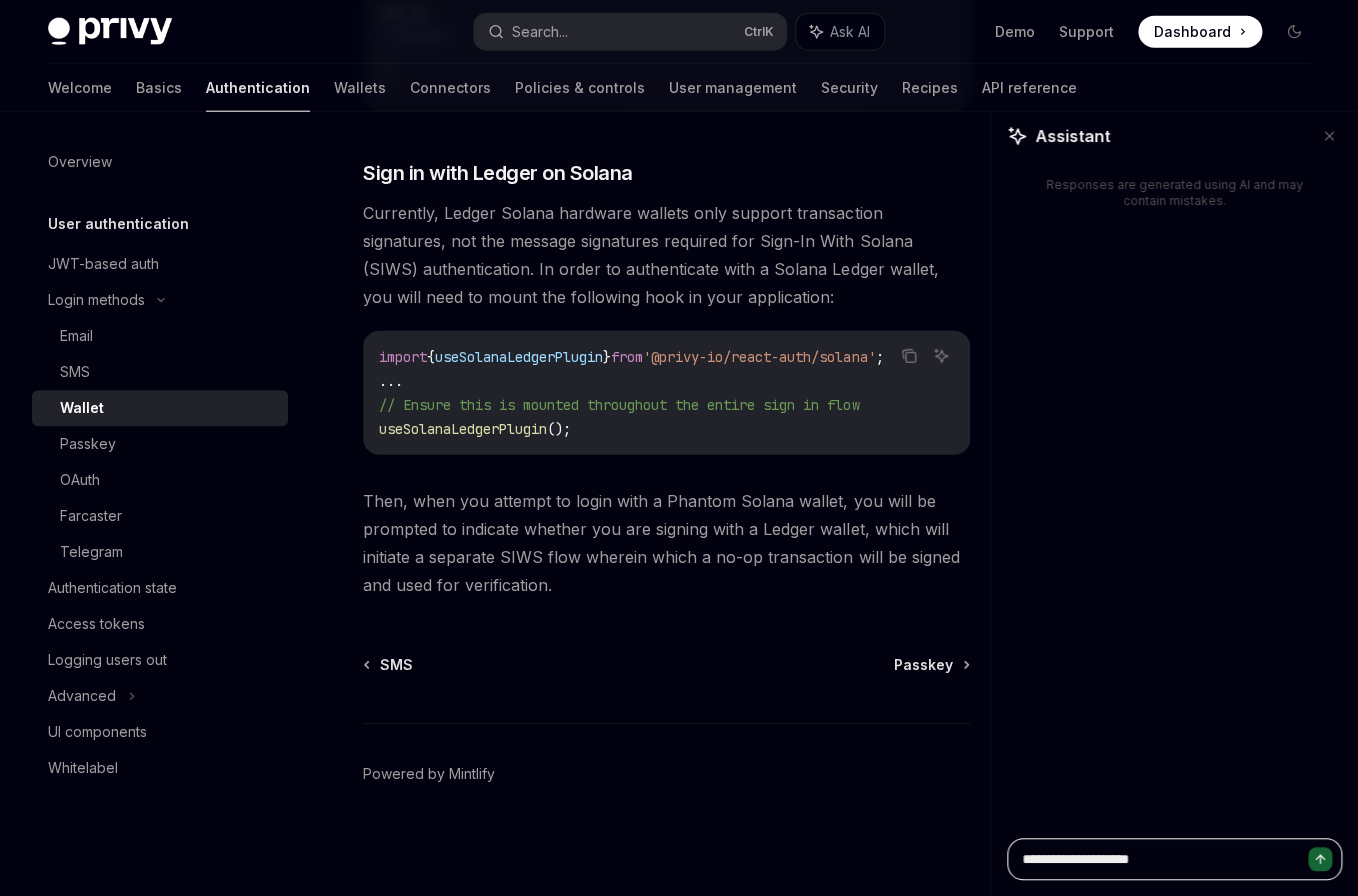 type on "**********" 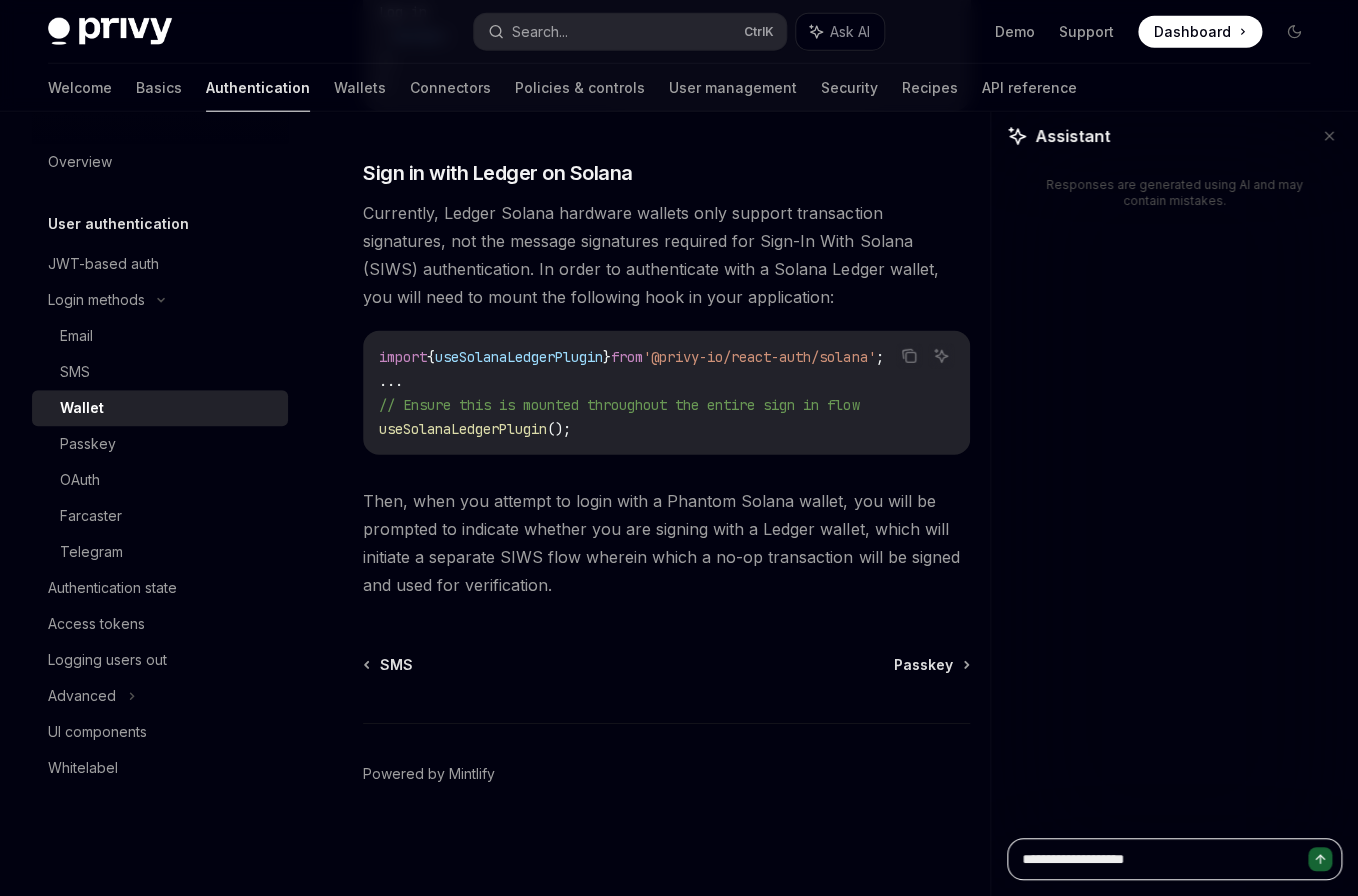 type on "**********" 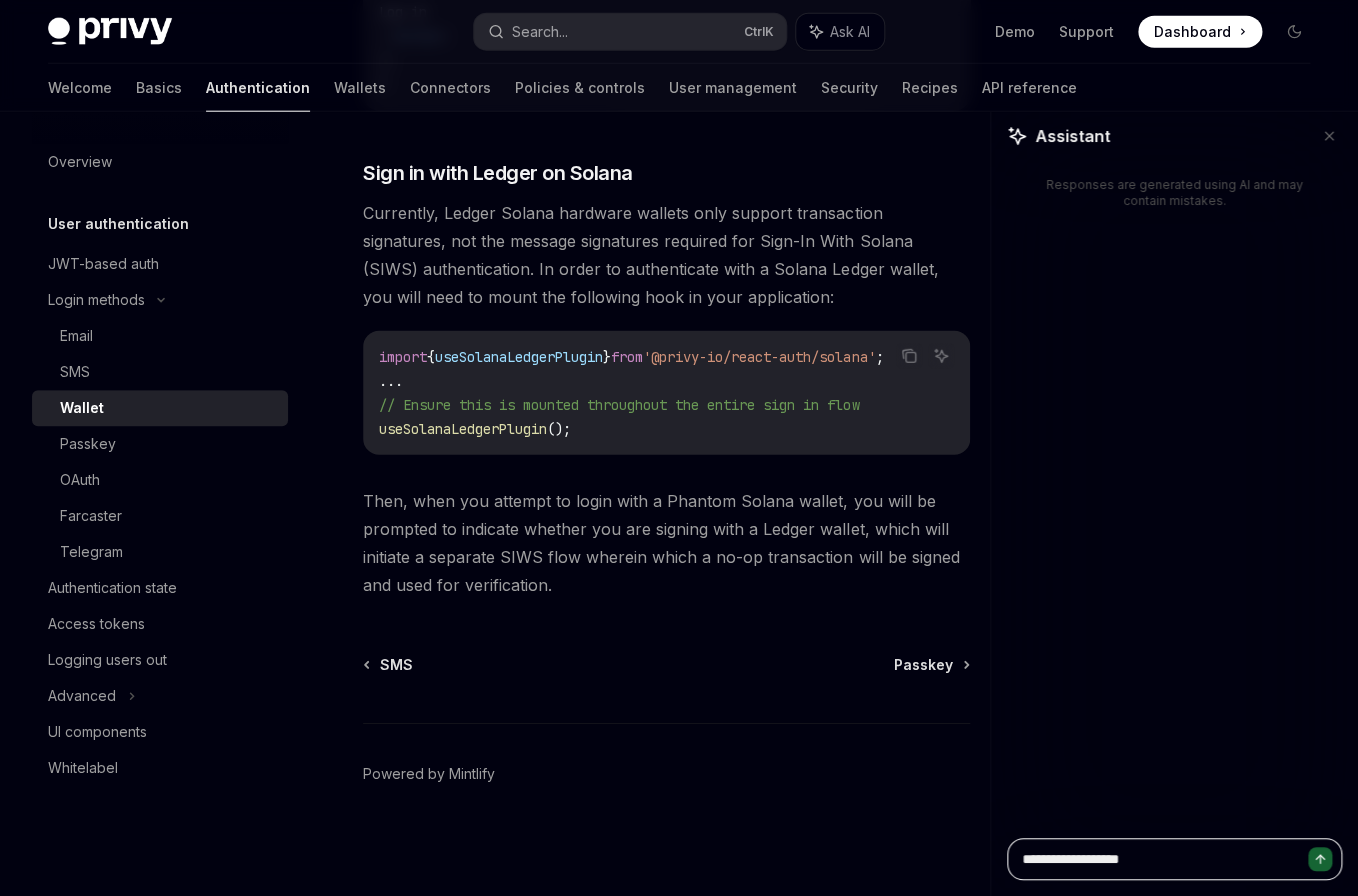type on "**********" 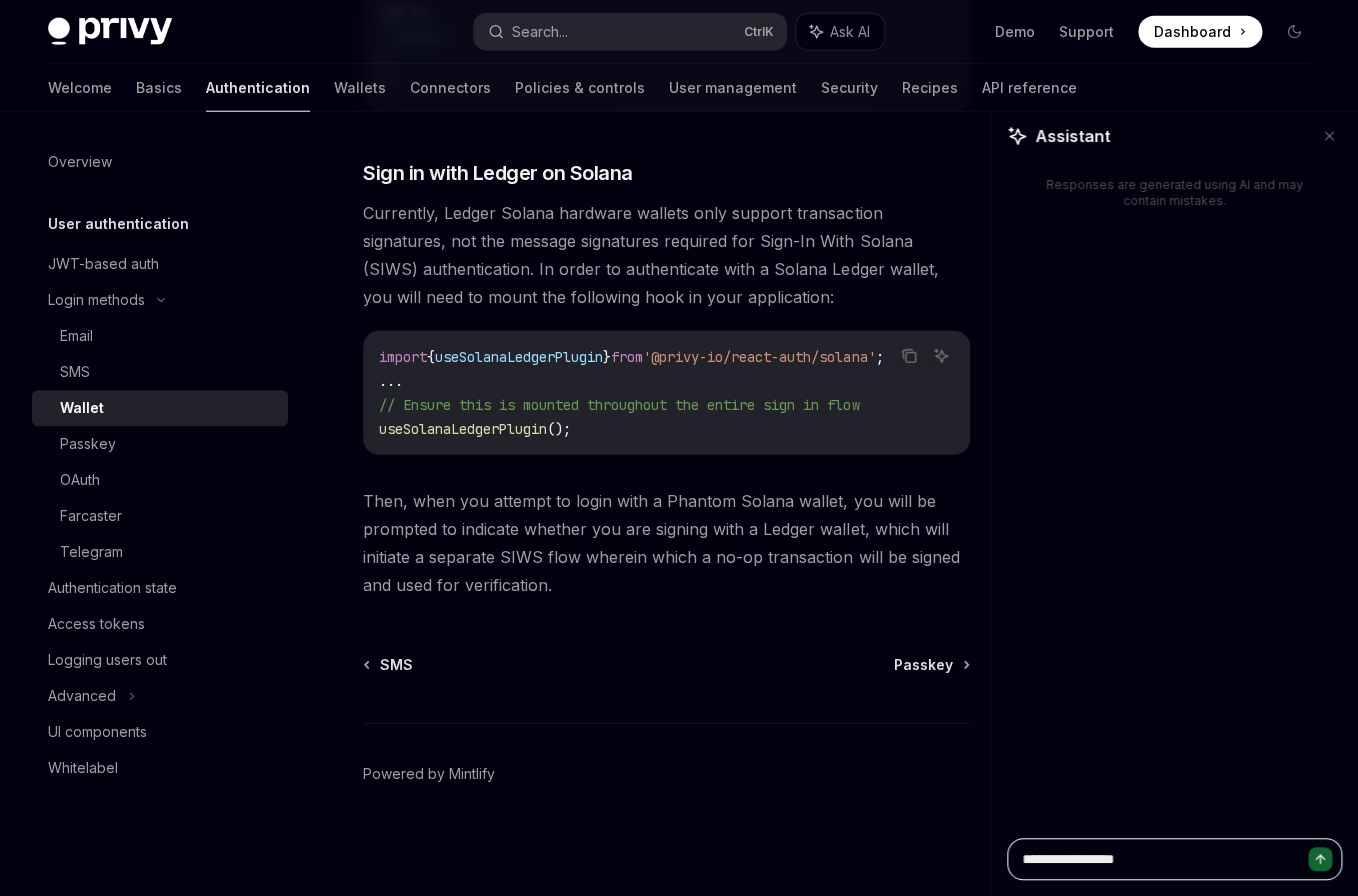 type on "**********" 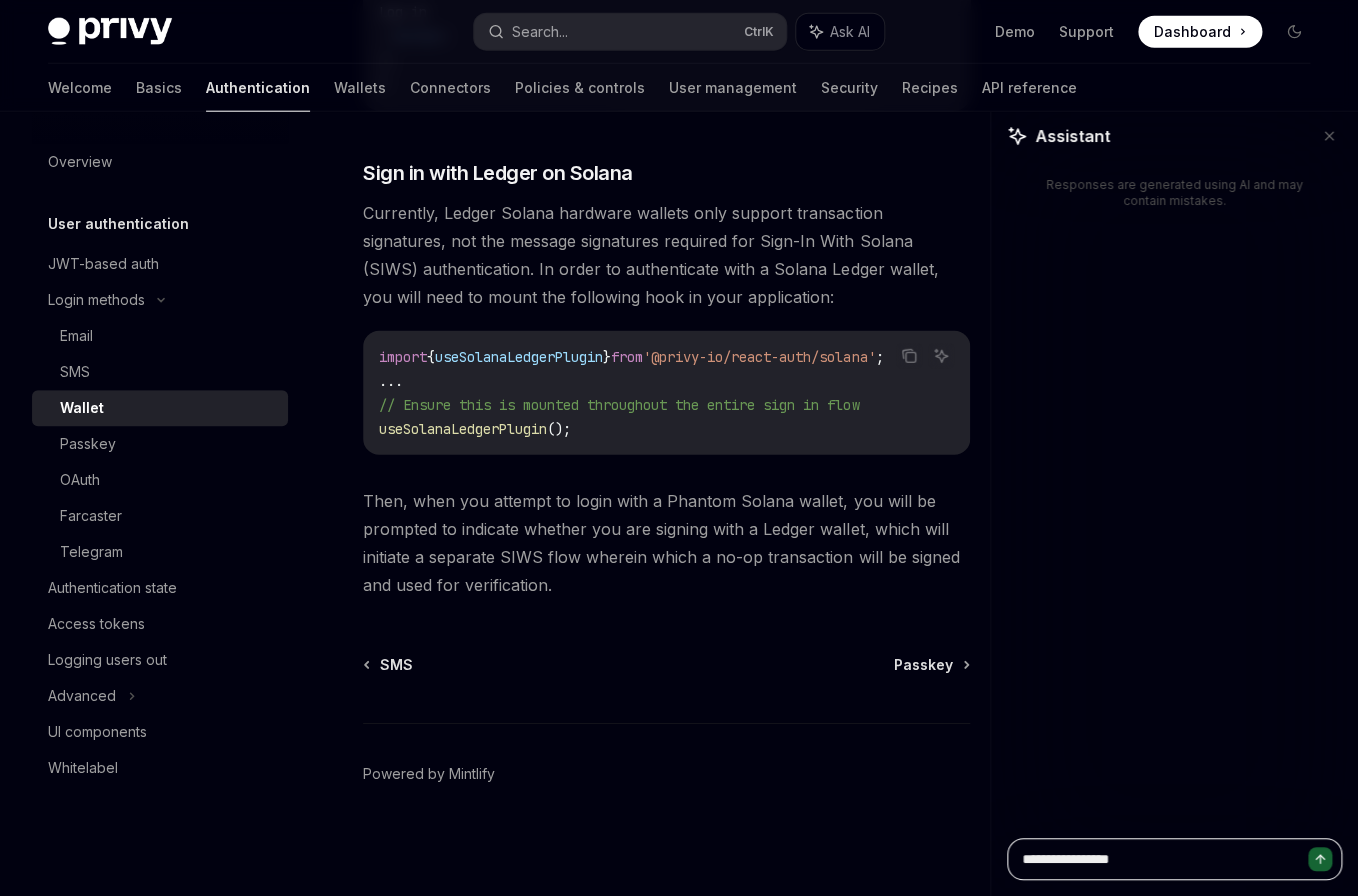 type on "**********" 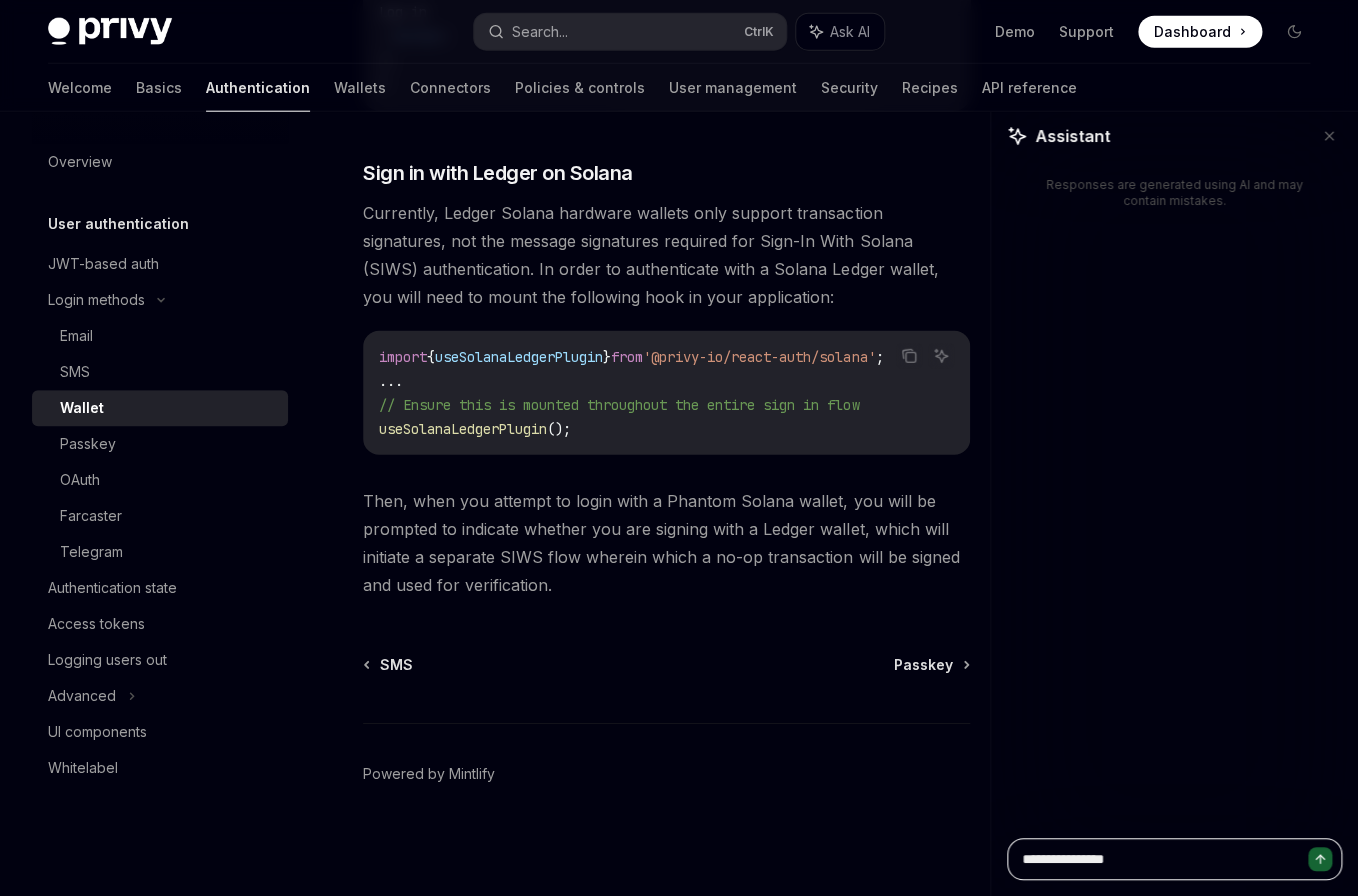 type on "**********" 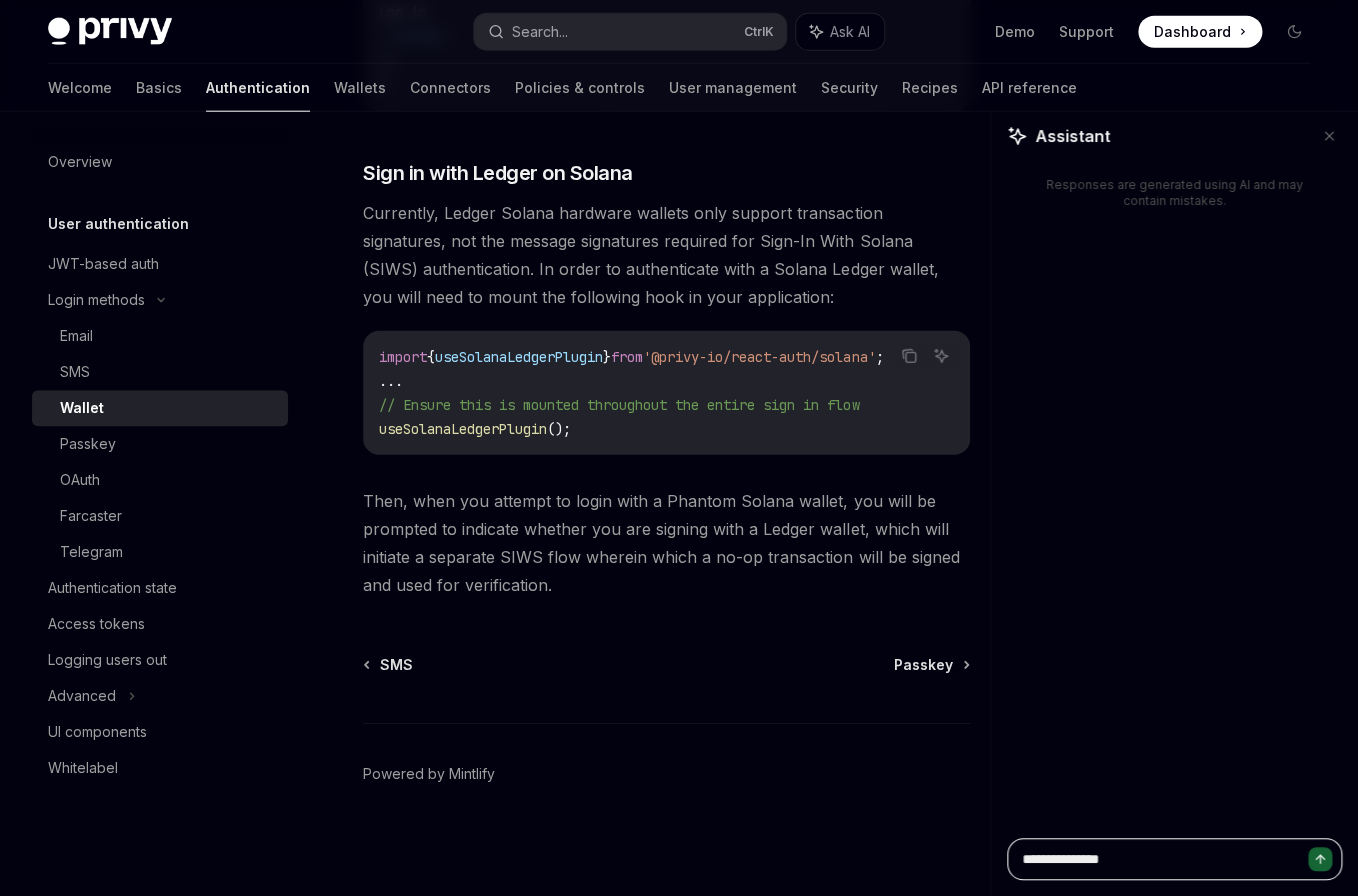 type on "**********" 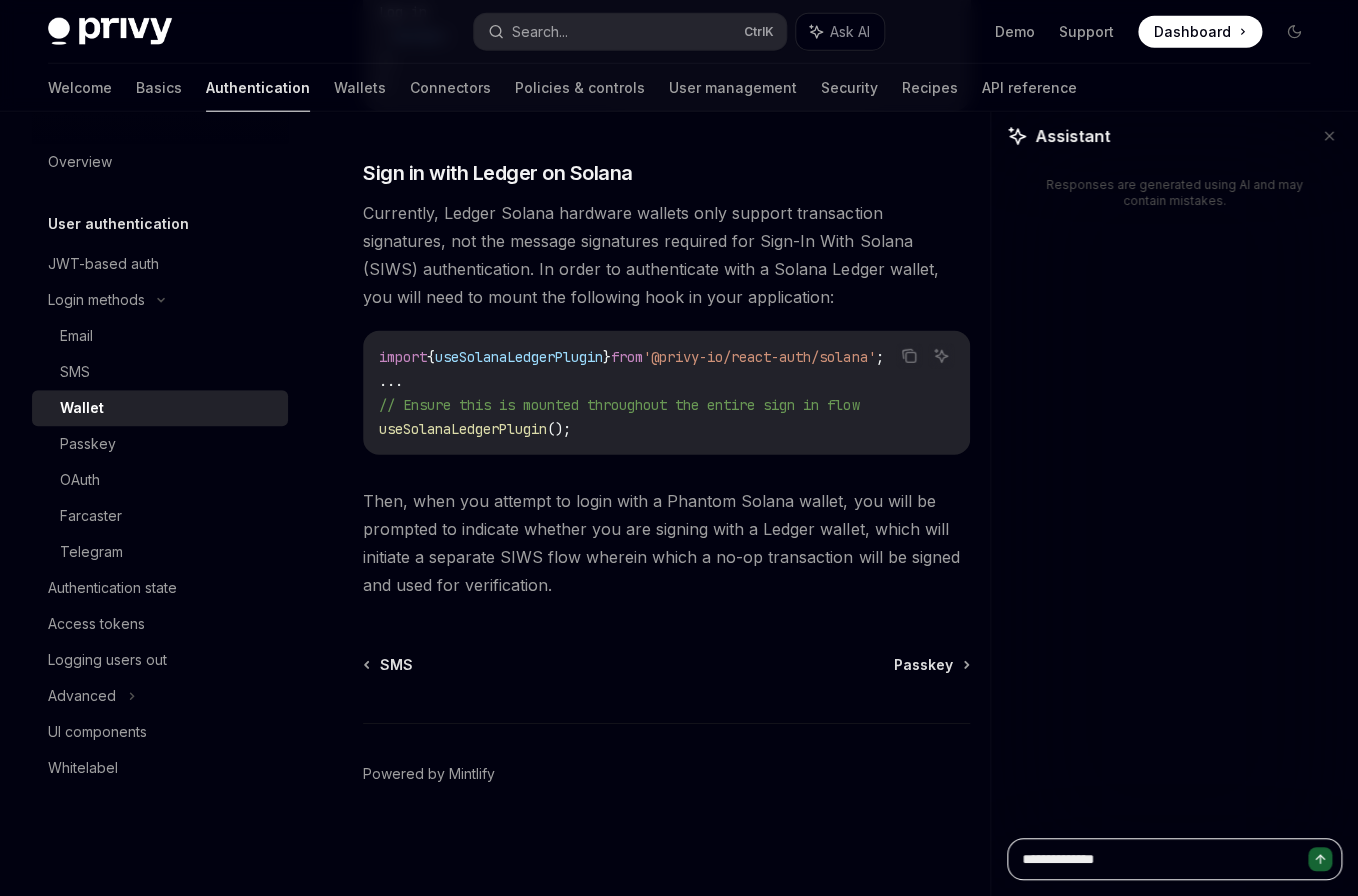 type on "**********" 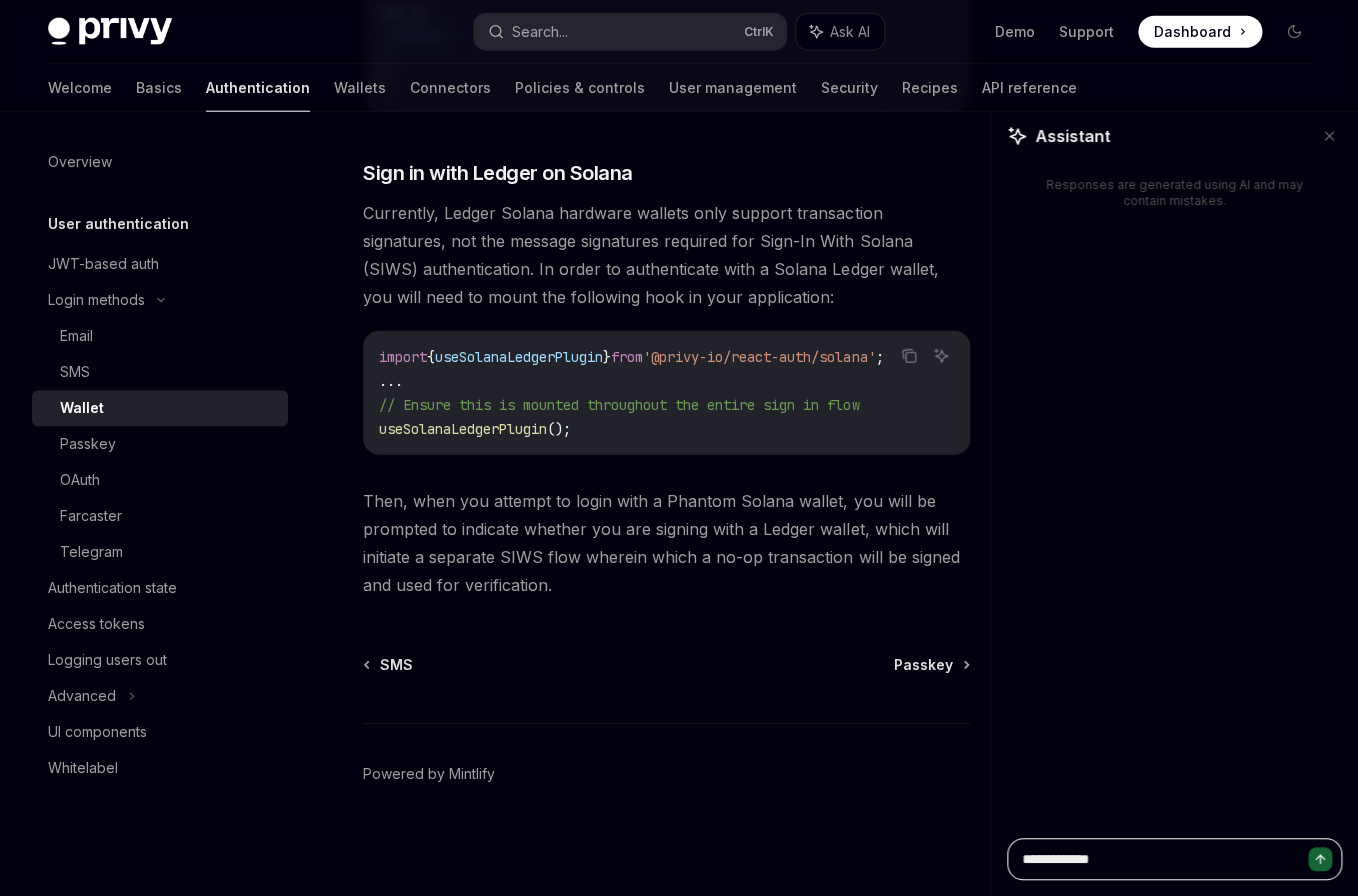 type on "**********" 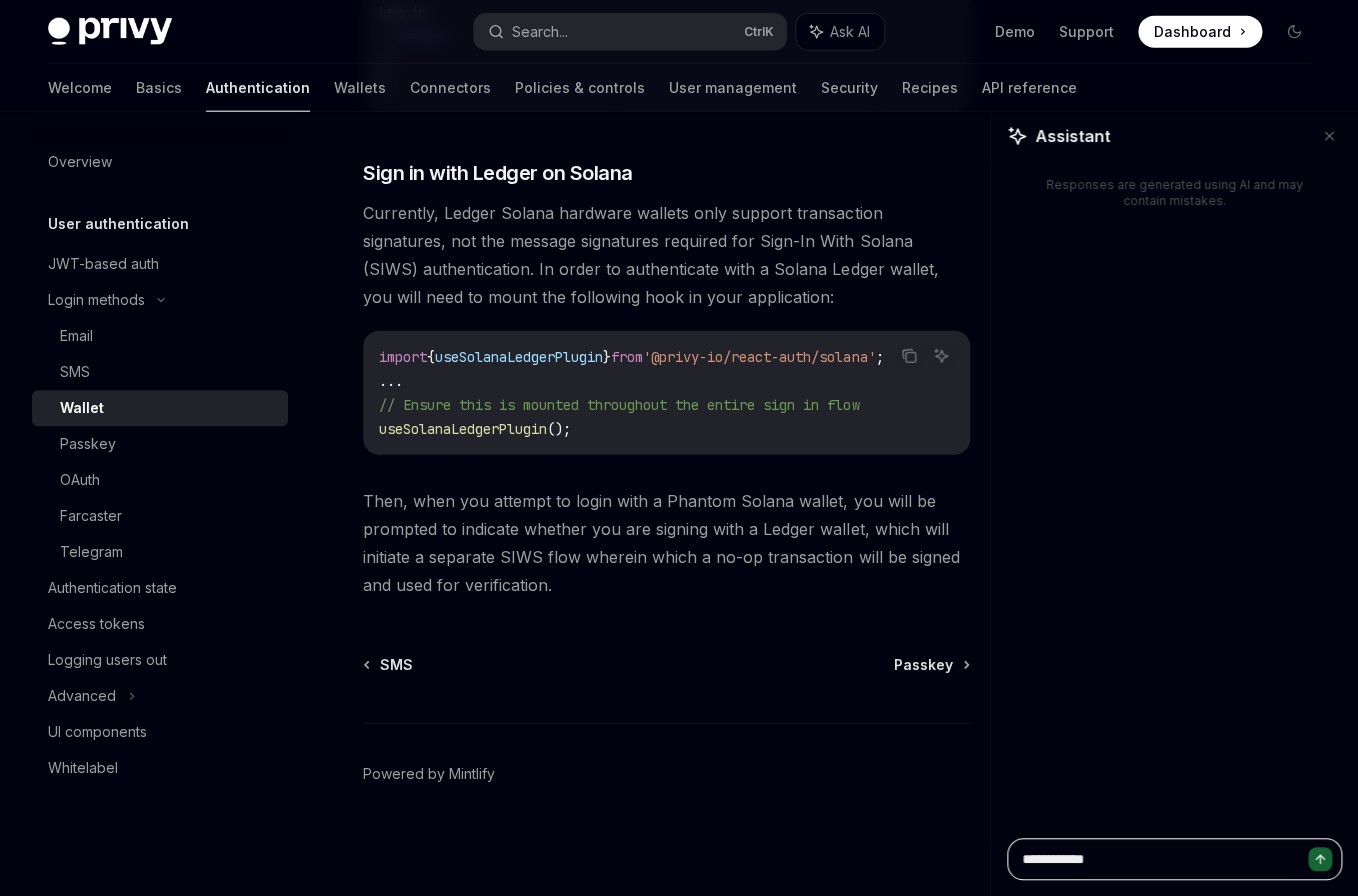 paste on "*" 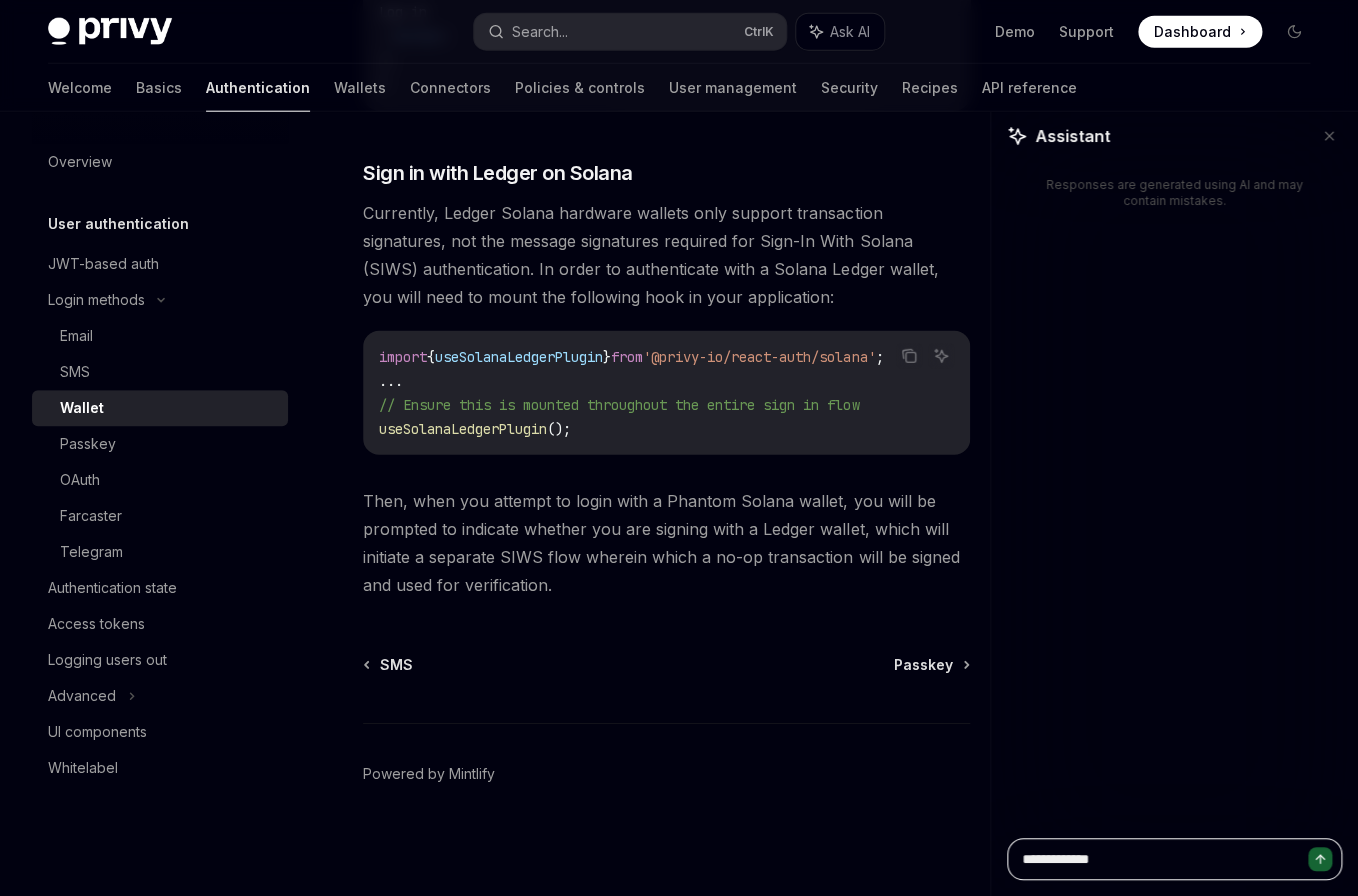 type on "*" 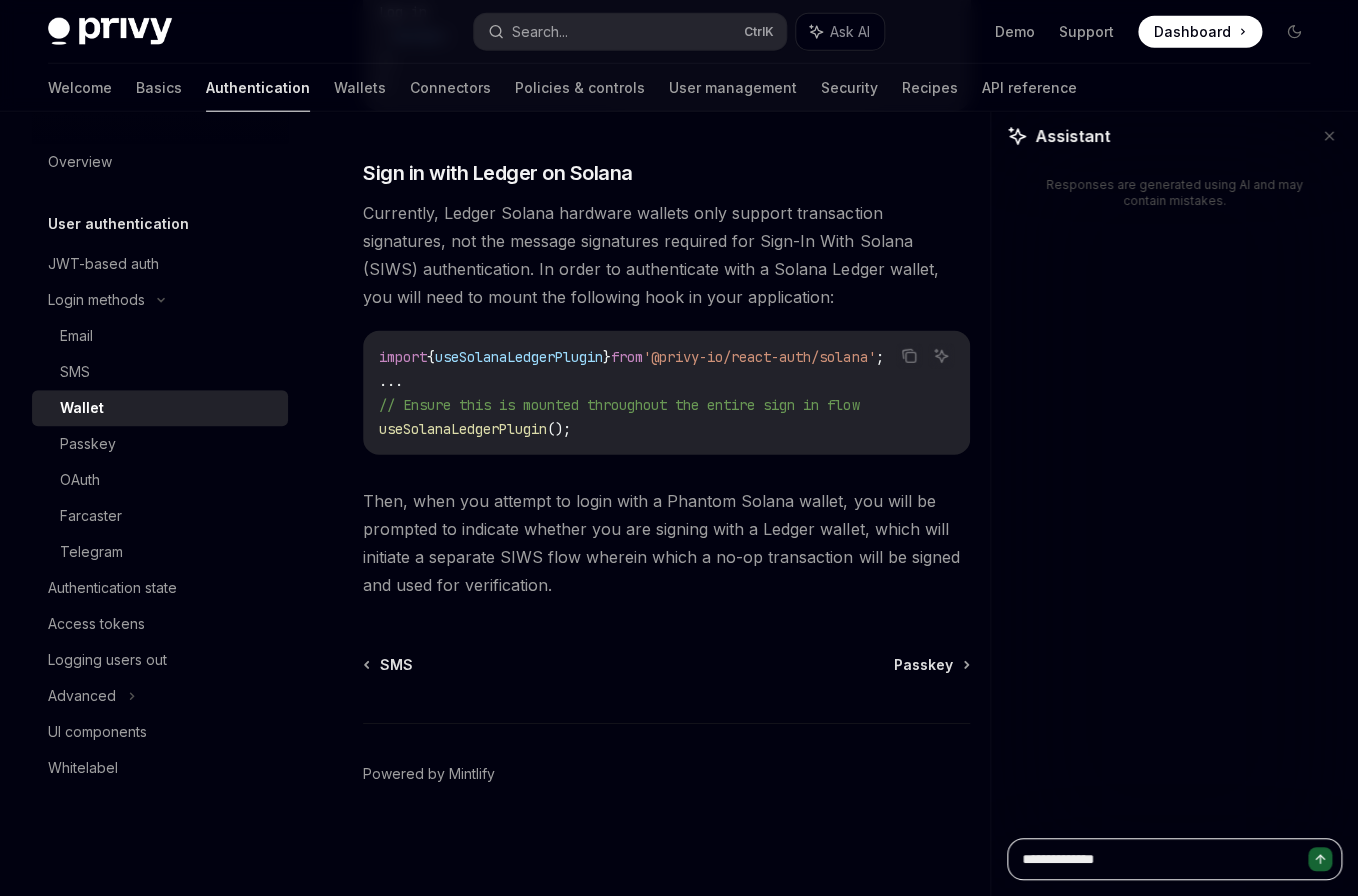 click on "**********" at bounding box center (1174, 859) 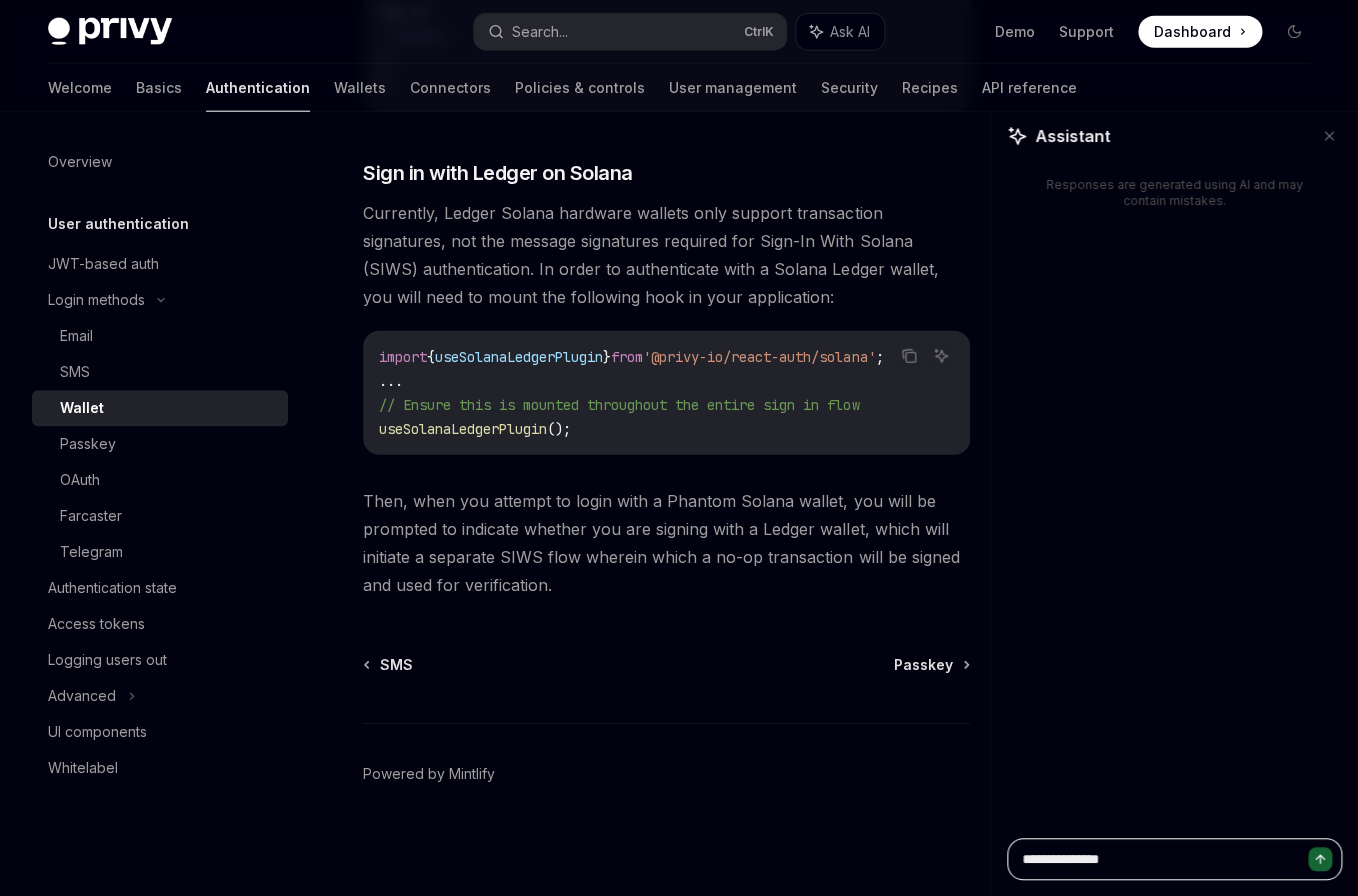 type on "*" 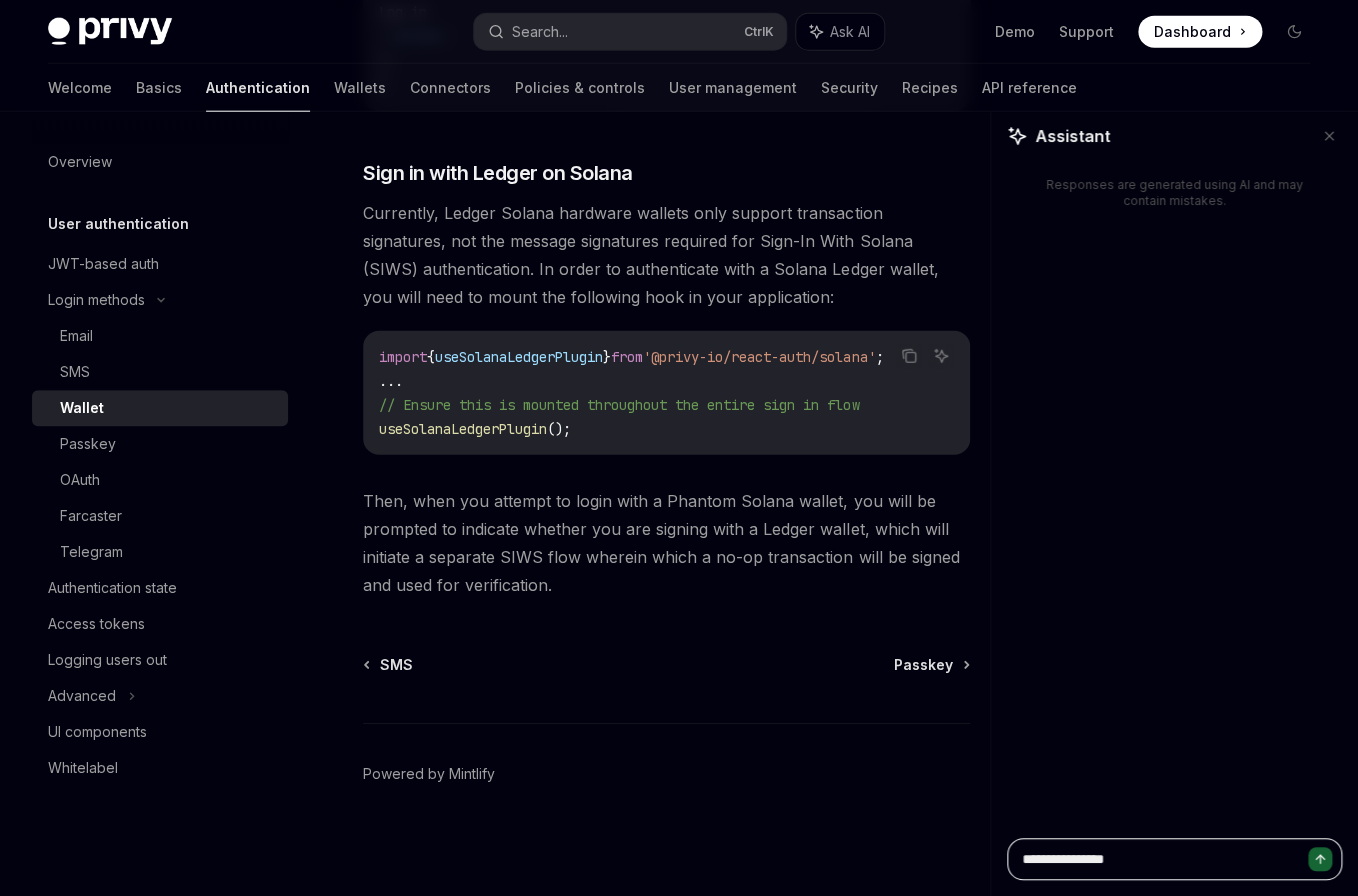 type on "**********" 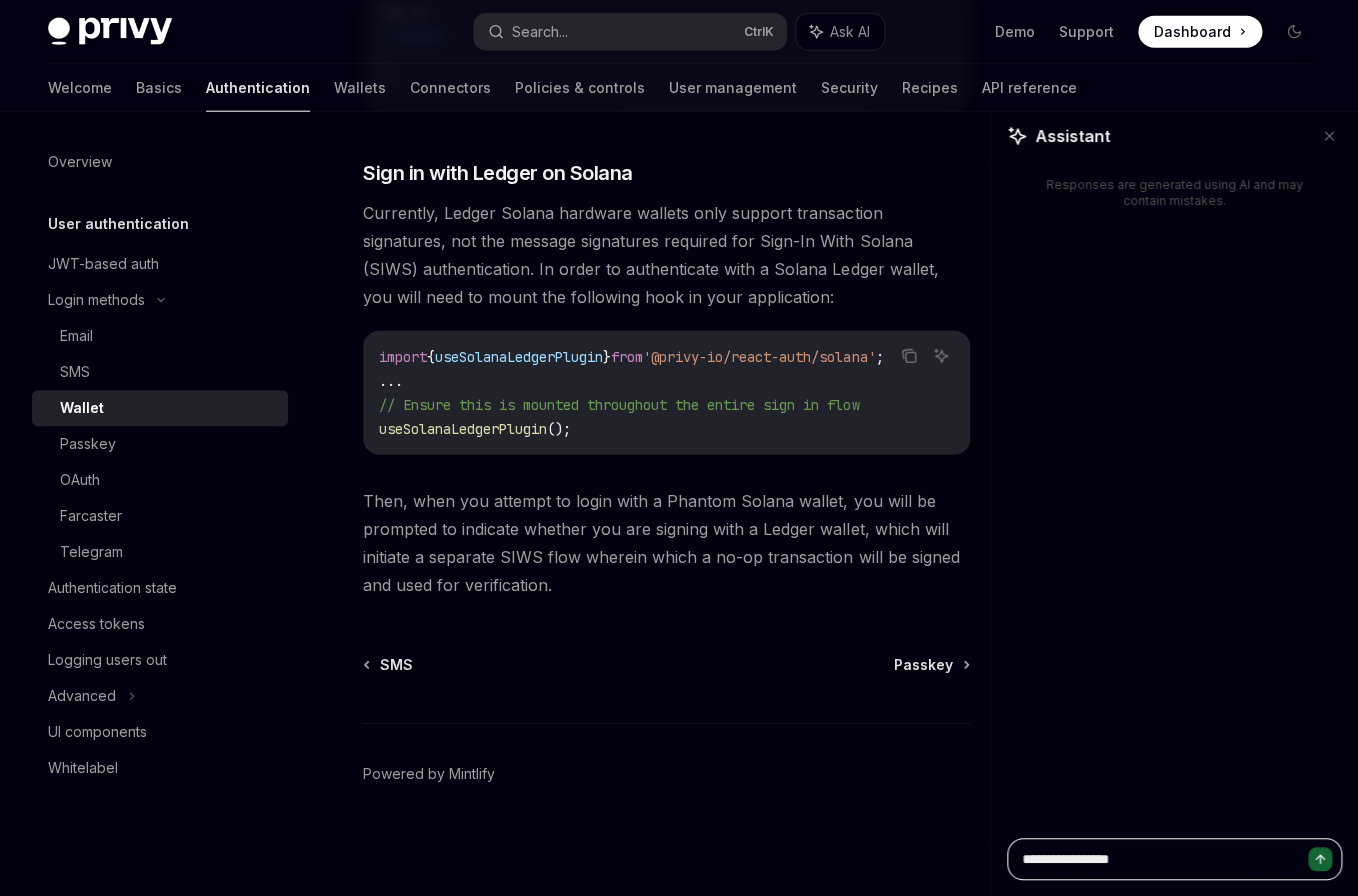 type on "**********" 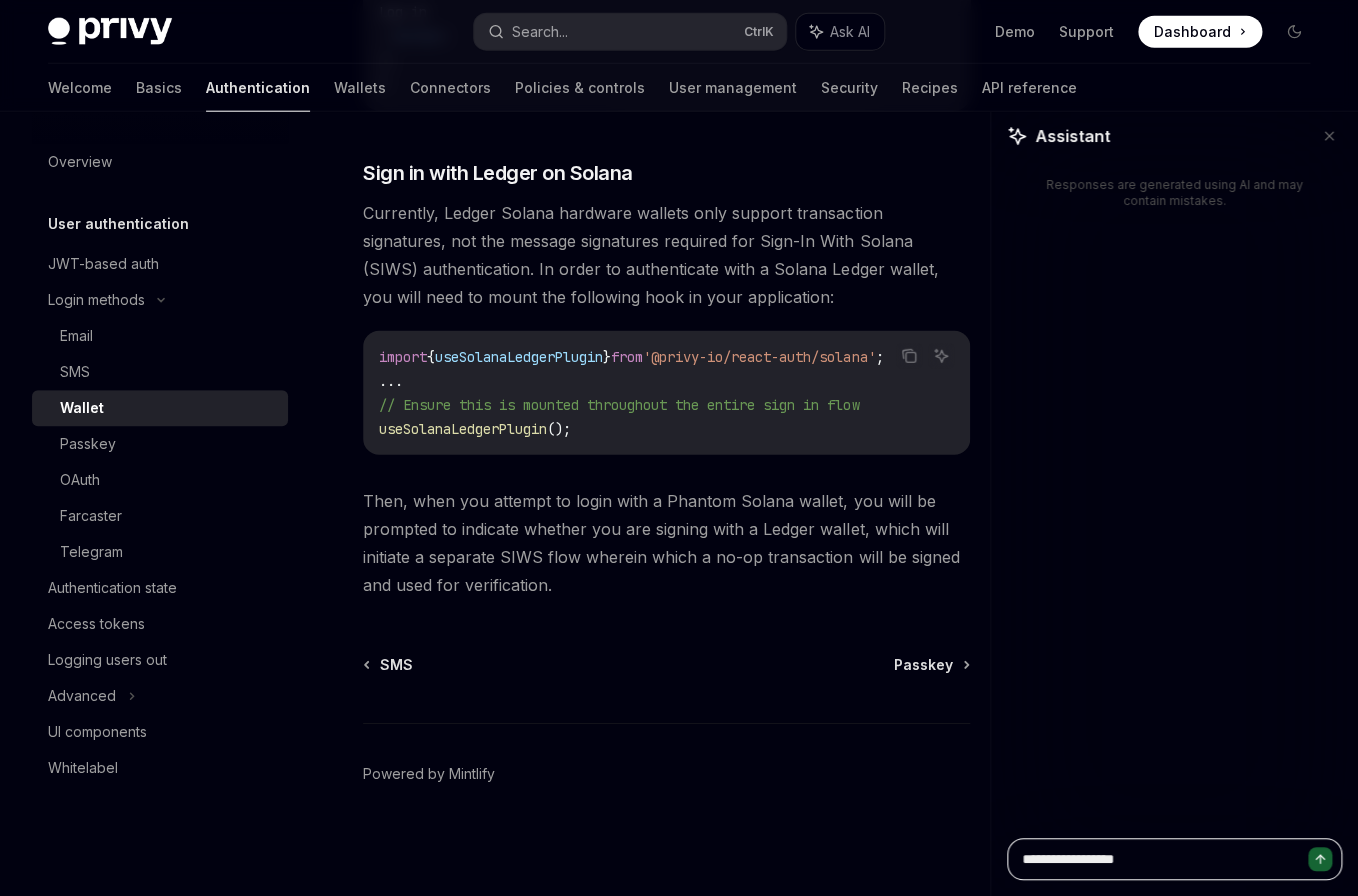 type on "**********" 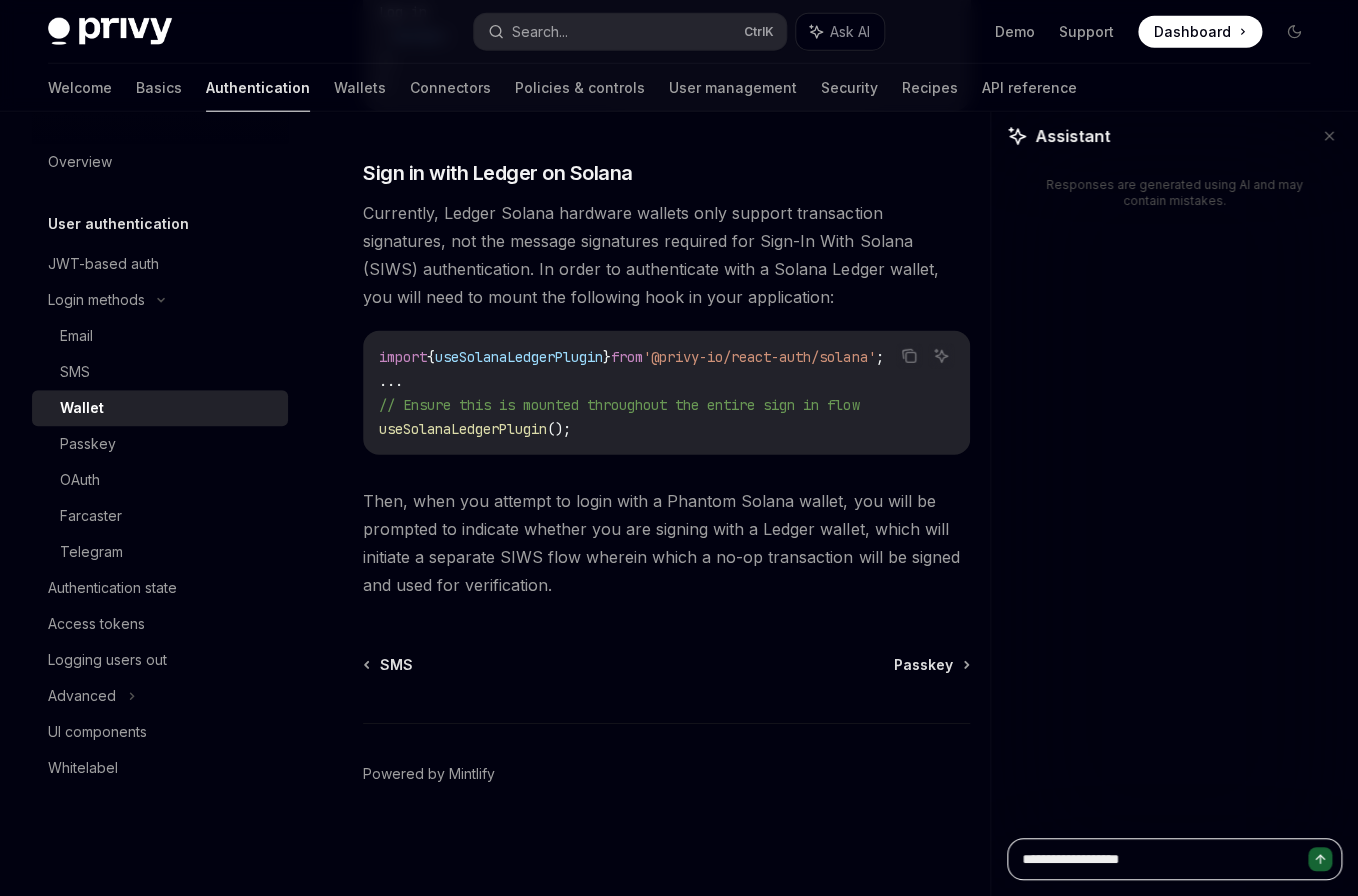 type on "**********" 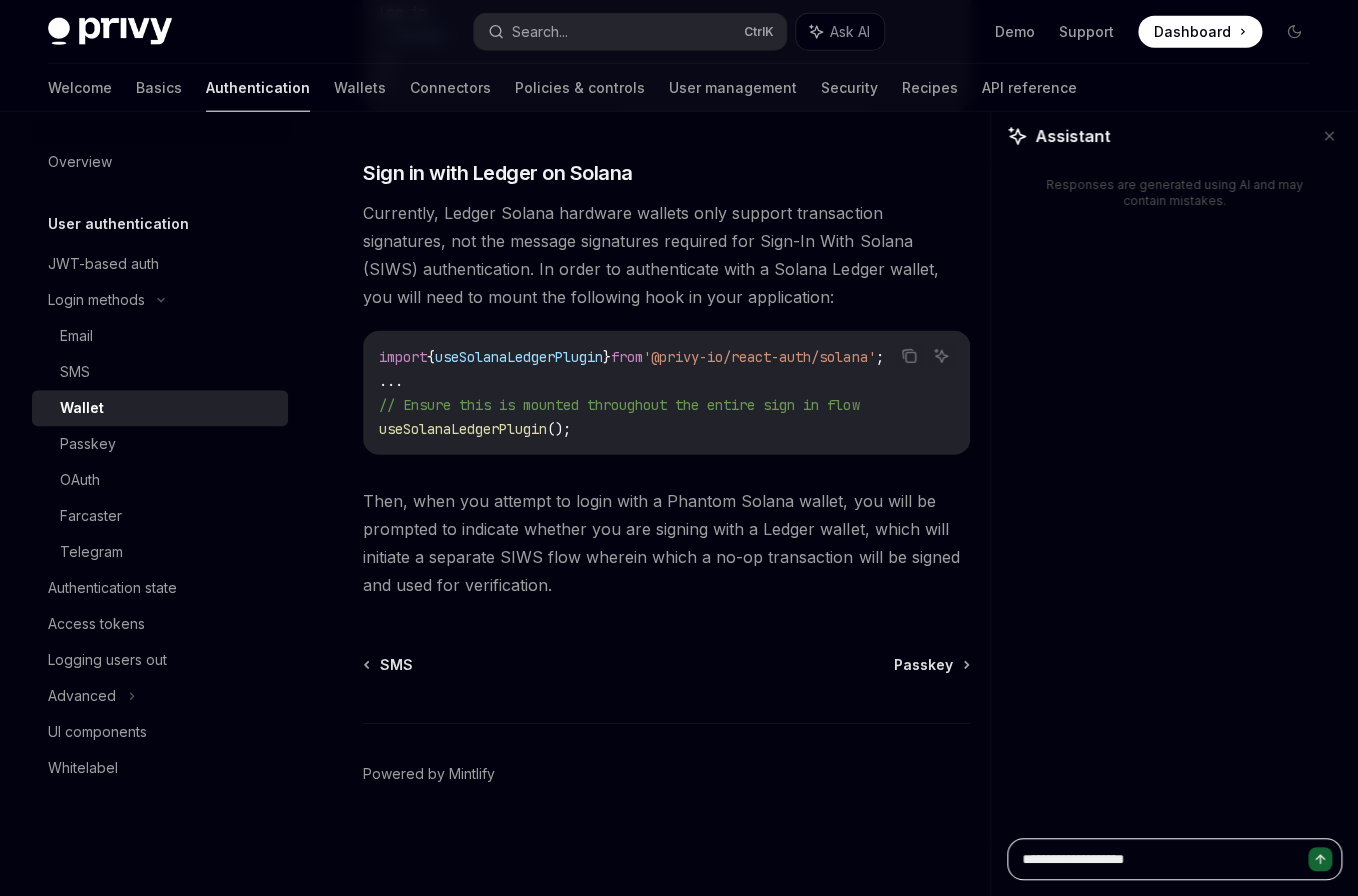 type on "*" 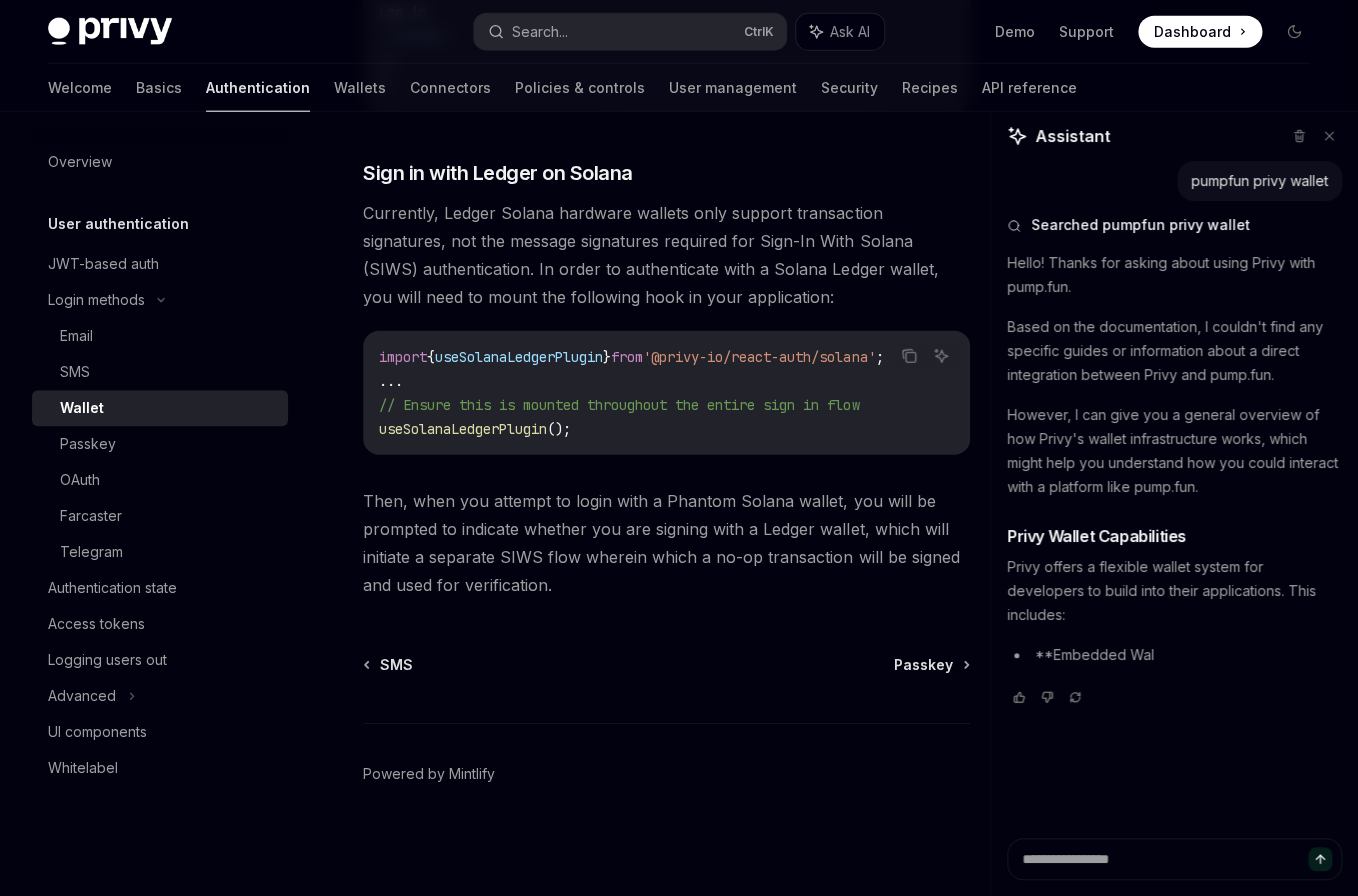 type on "*" 